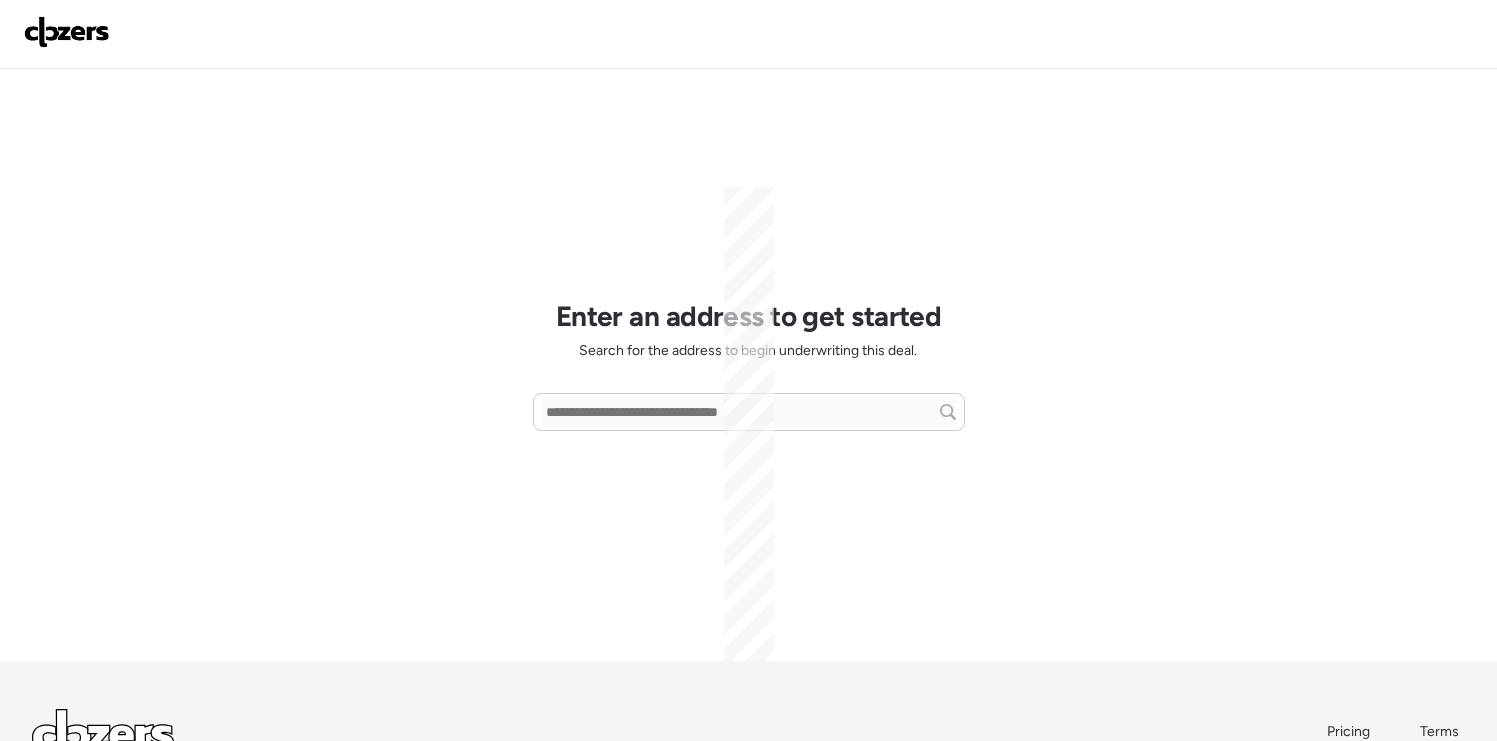 scroll, scrollTop: 0, scrollLeft: 0, axis: both 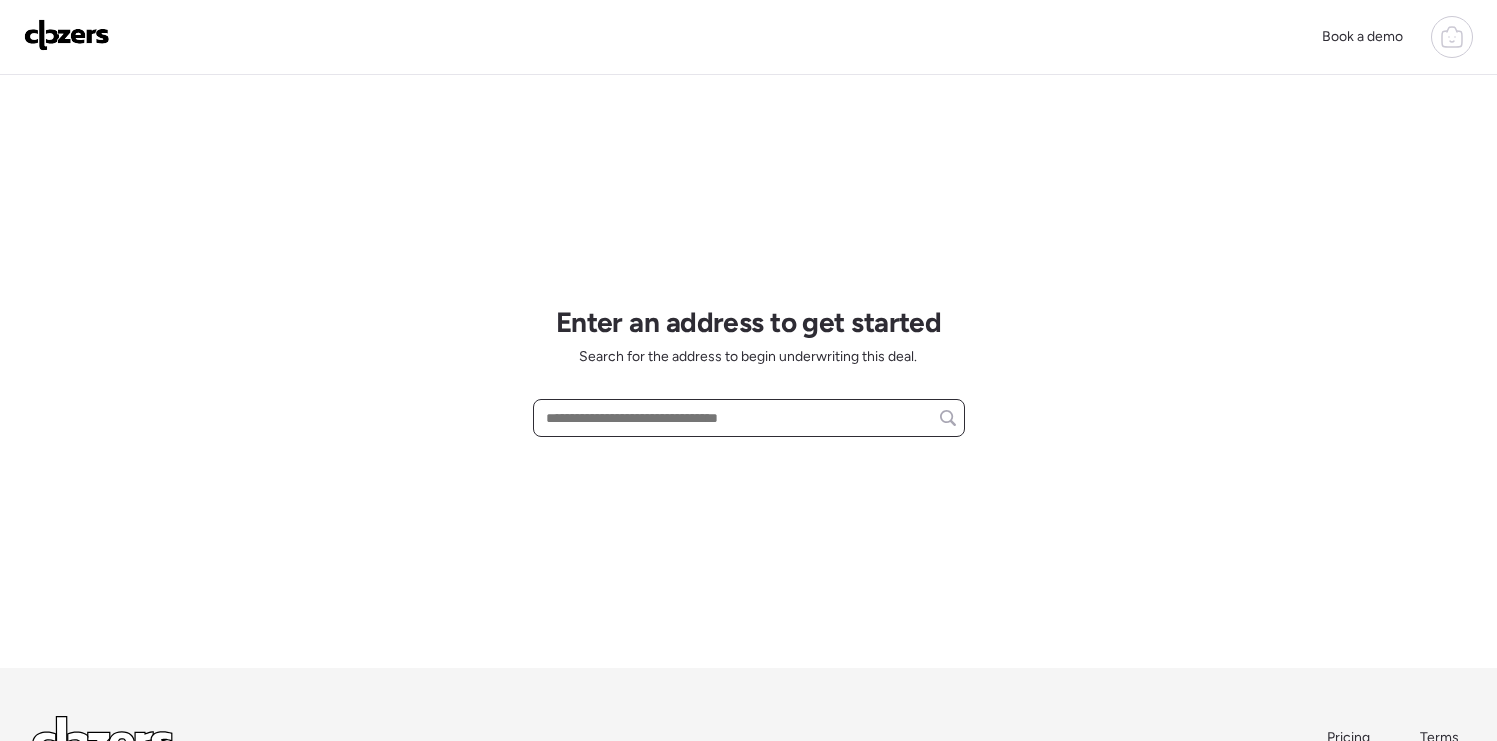 paste on "**********" 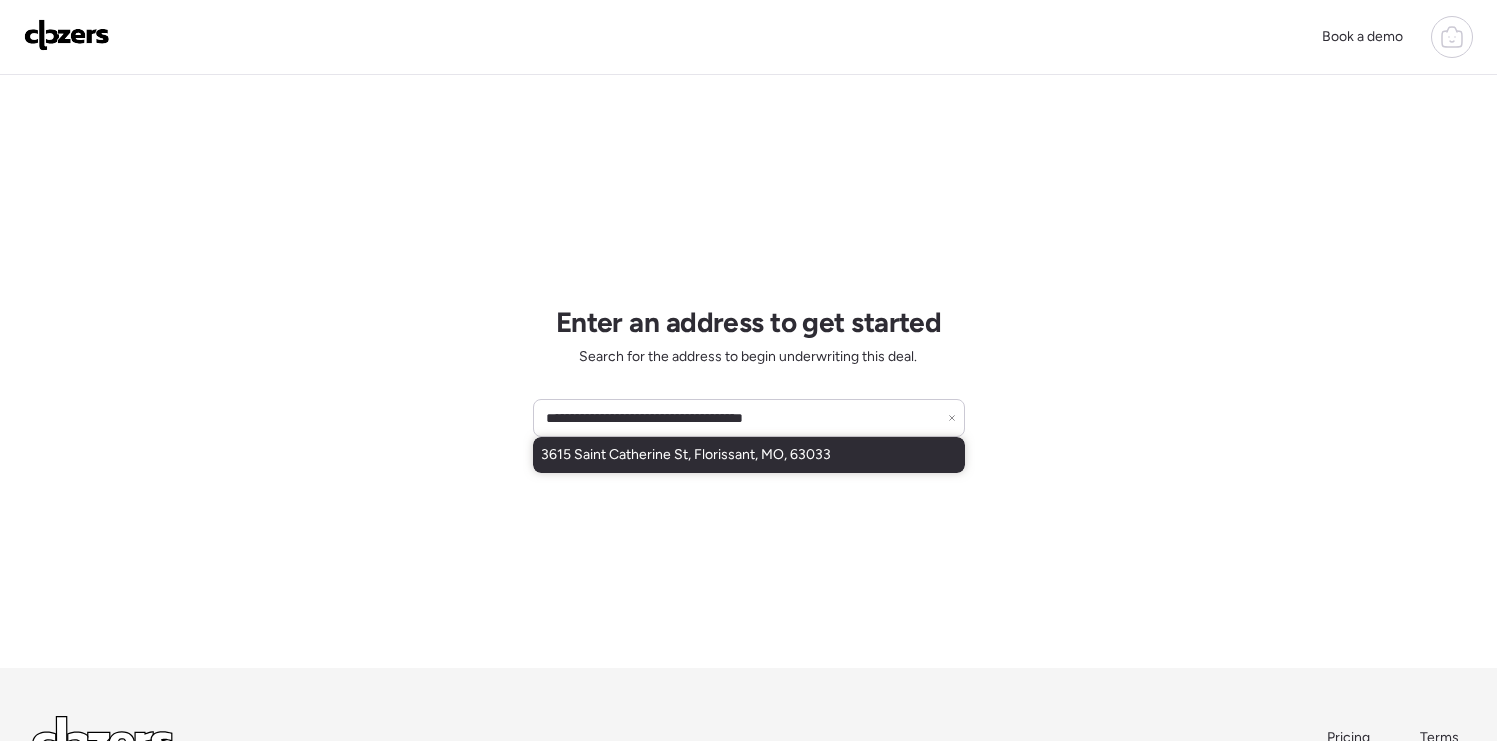 click on "3615 Saint Catherine St, Florissant, MO, 63033" at bounding box center [686, 455] 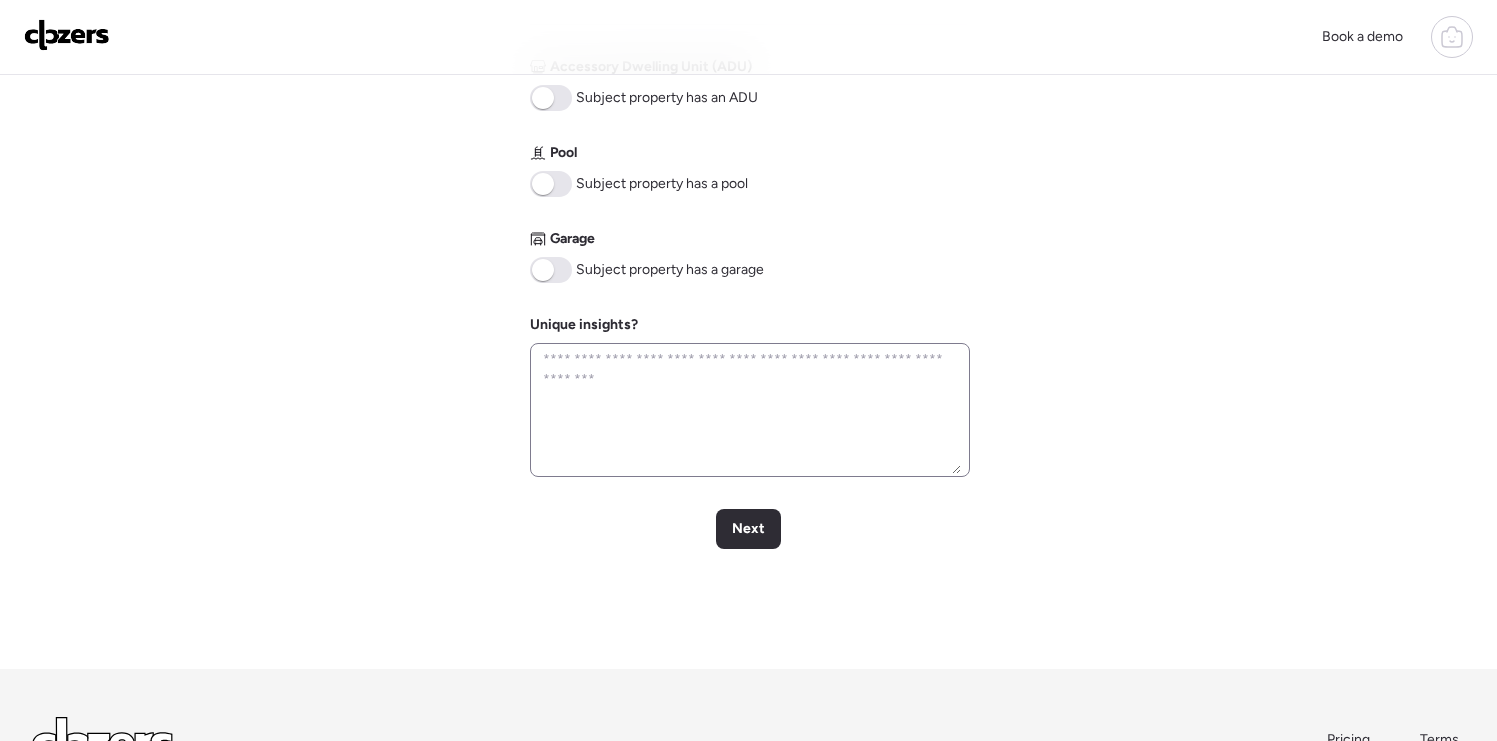 scroll, scrollTop: 863, scrollLeft: 0, axis: vertical 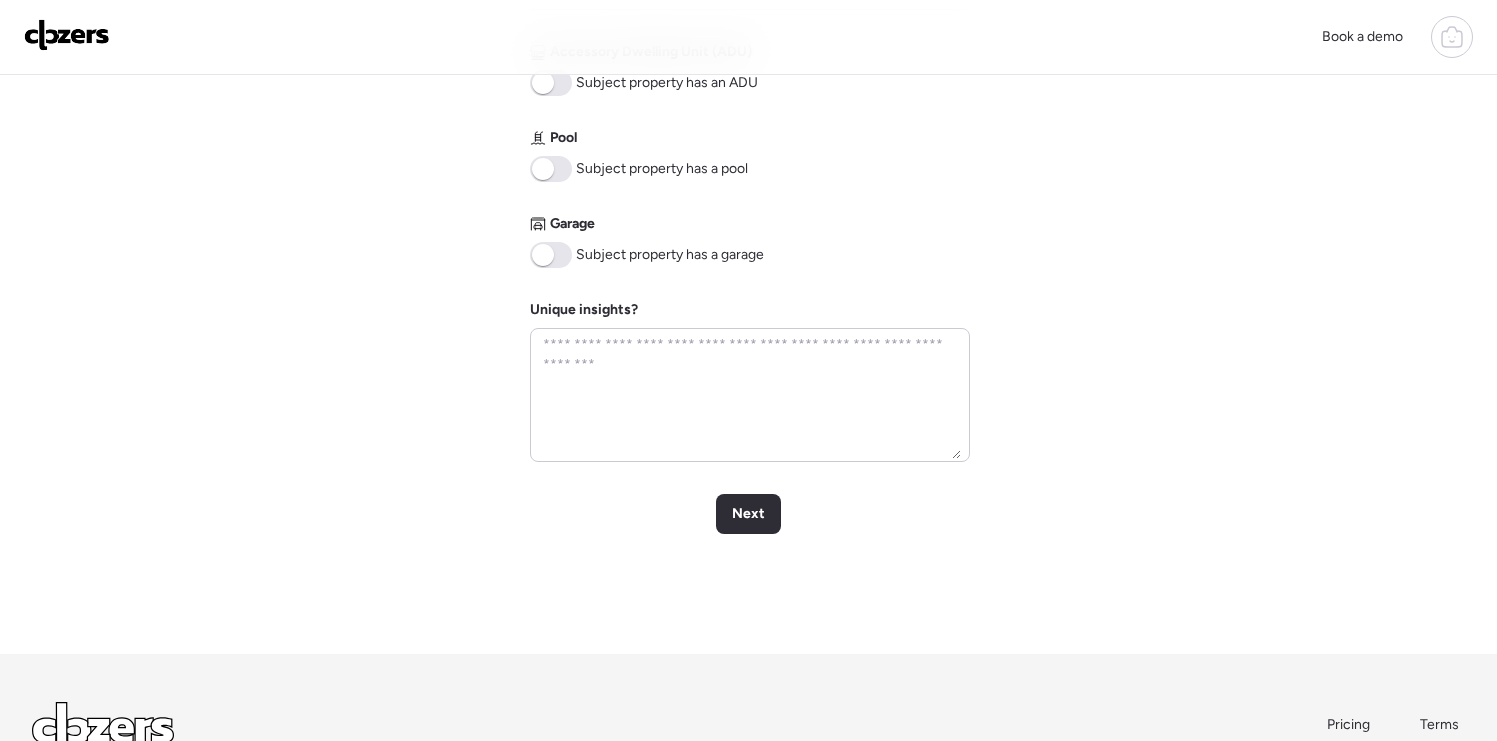 click at bounding box center (551, 255) 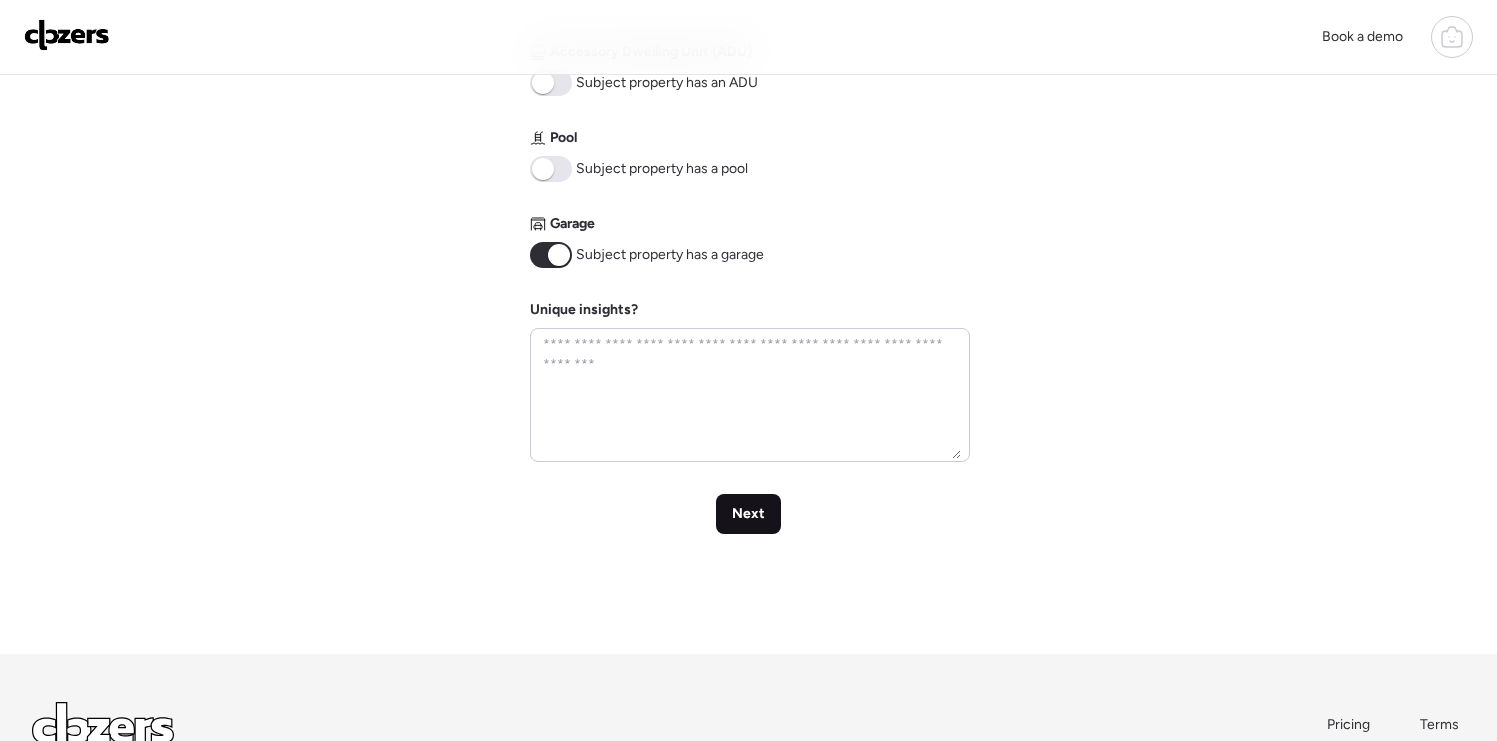 click on "Next" at bounding box center [748, 514] 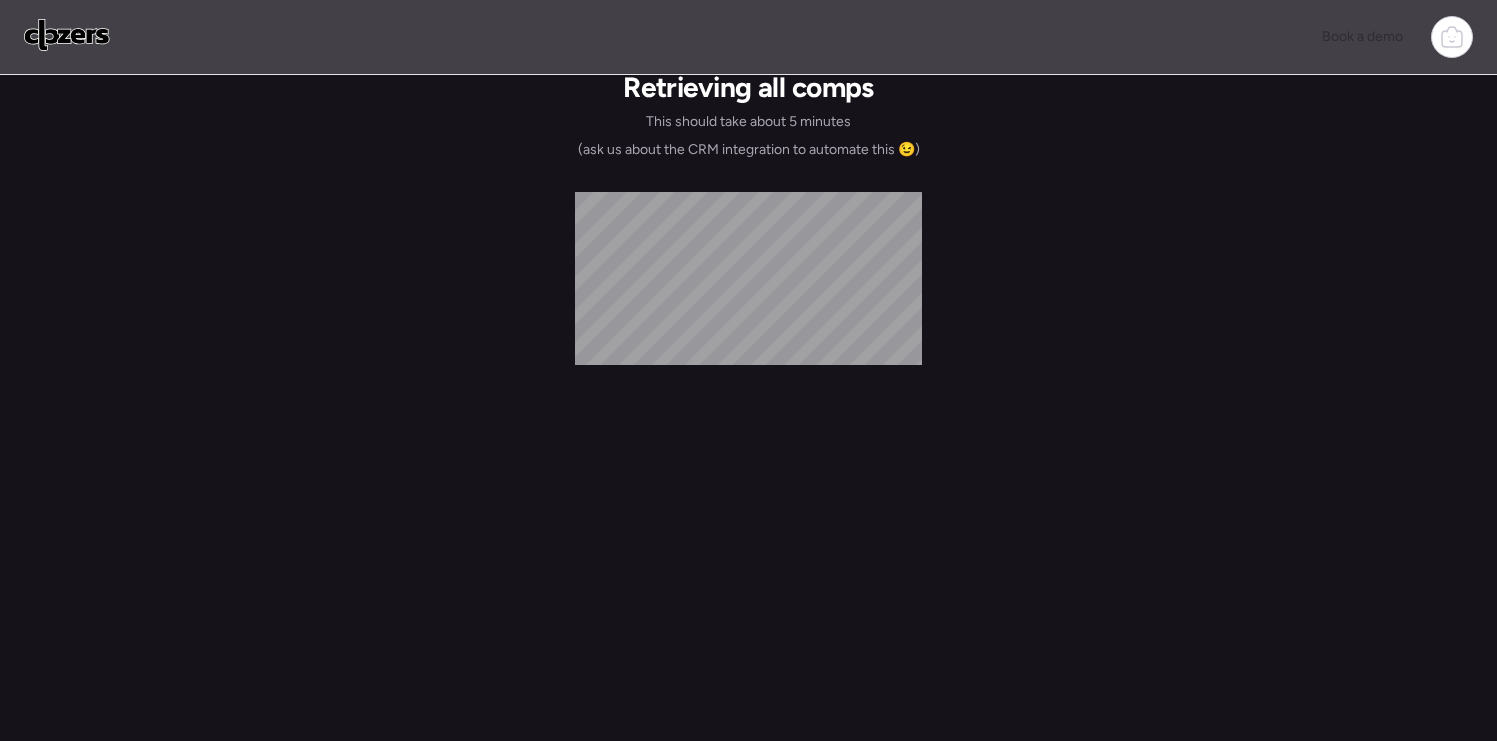 scroll, scrollTop: 0, scrollLeft: 0, axis: both 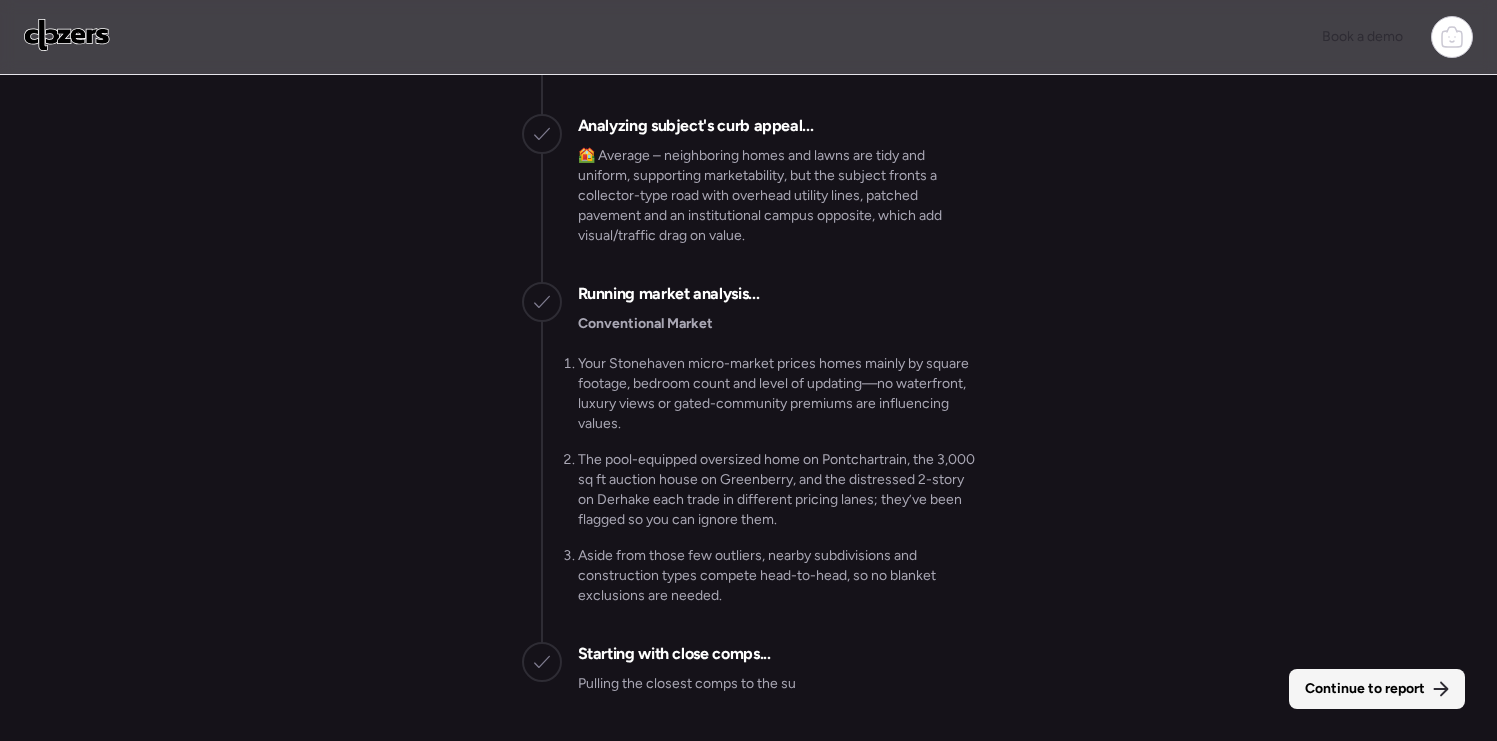 click on "Continue to report" at bounding box center [1377, 689] 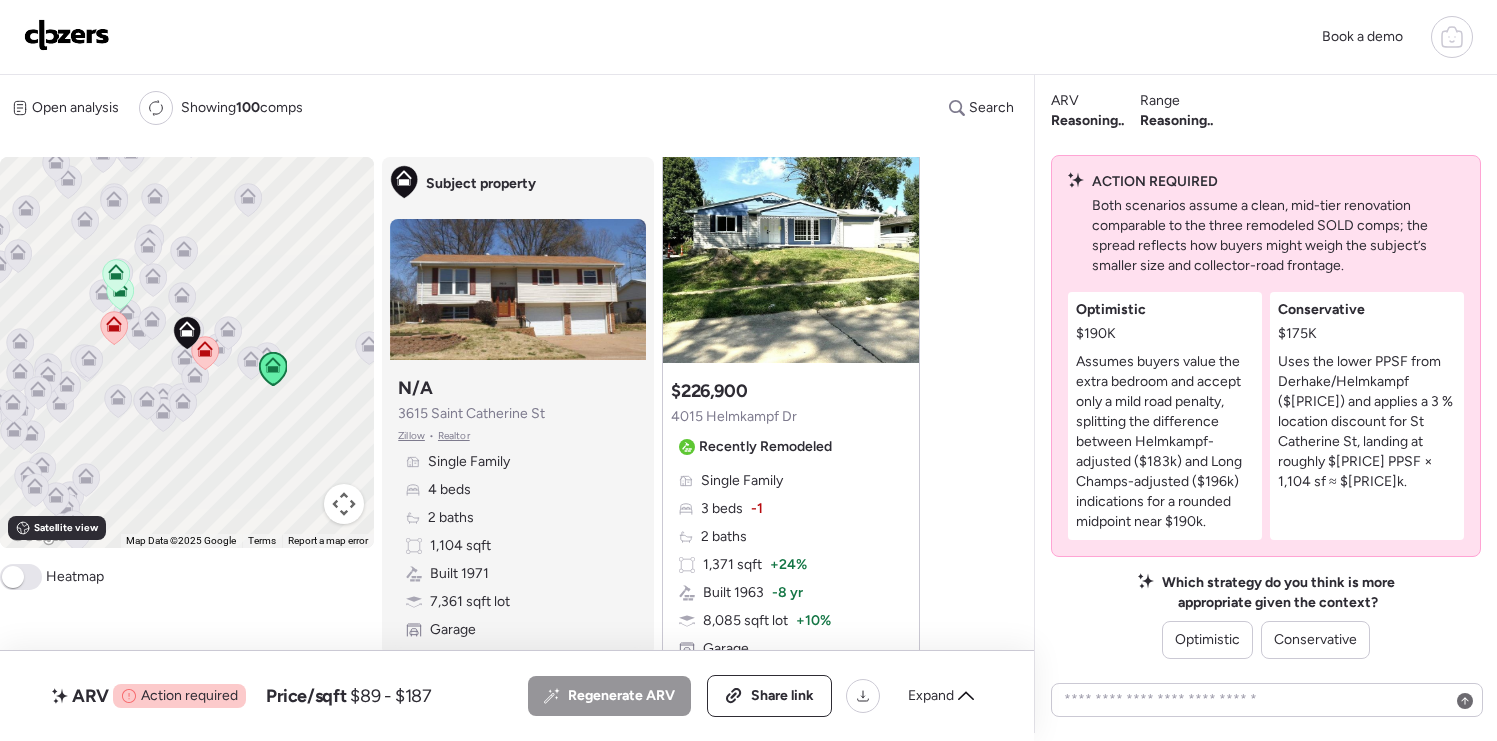 scroll, scrollTop: 1080, scrollLeft: 0, axis: vertical 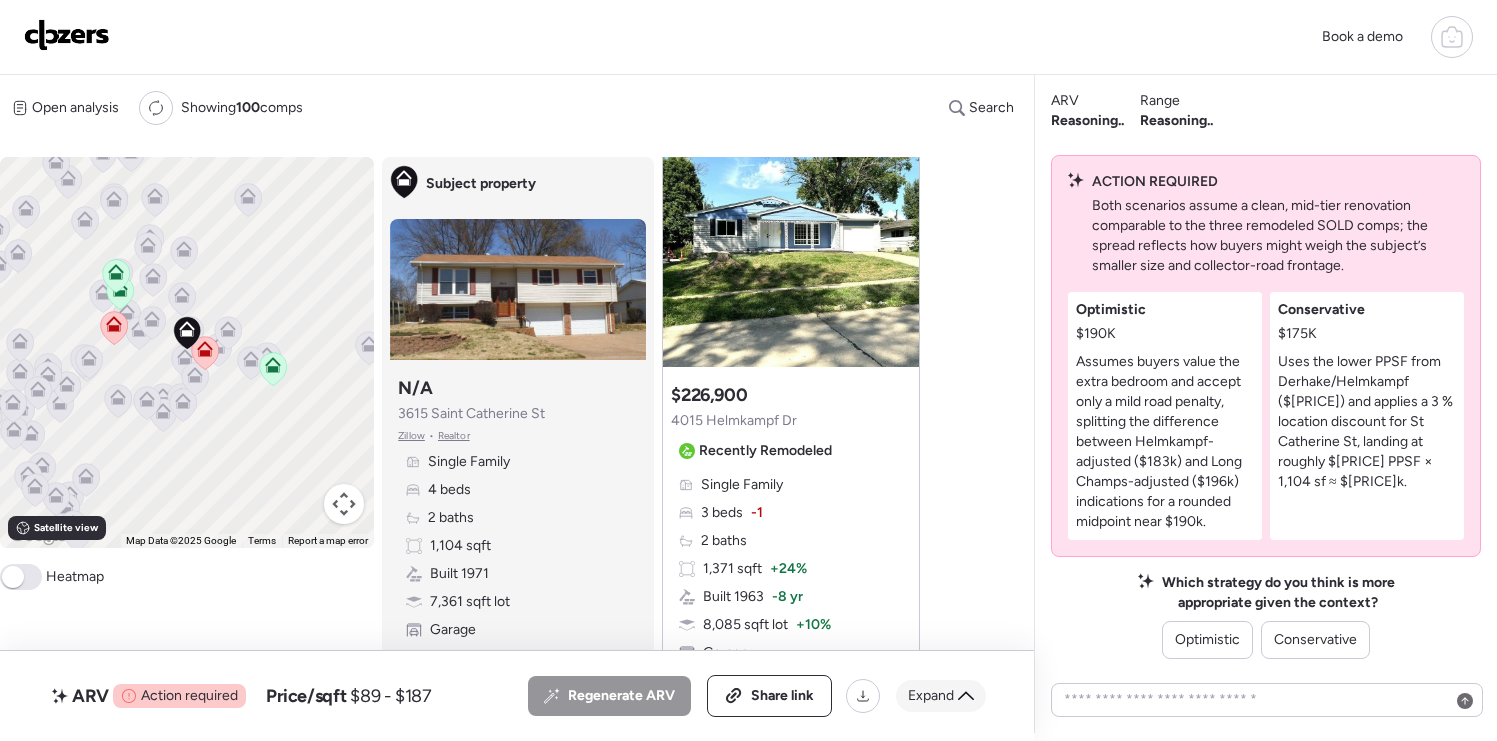 click 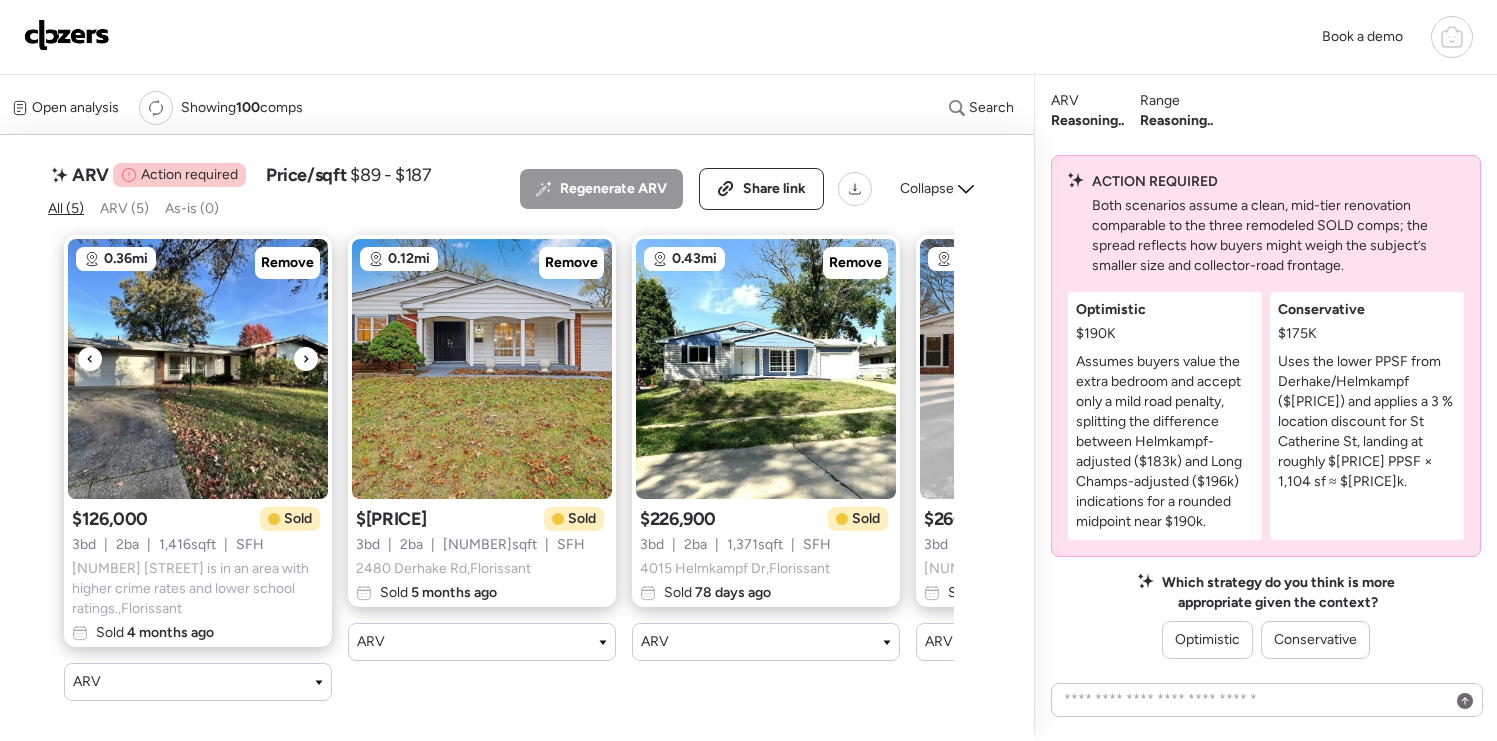 click at bounding box center (306, 359) 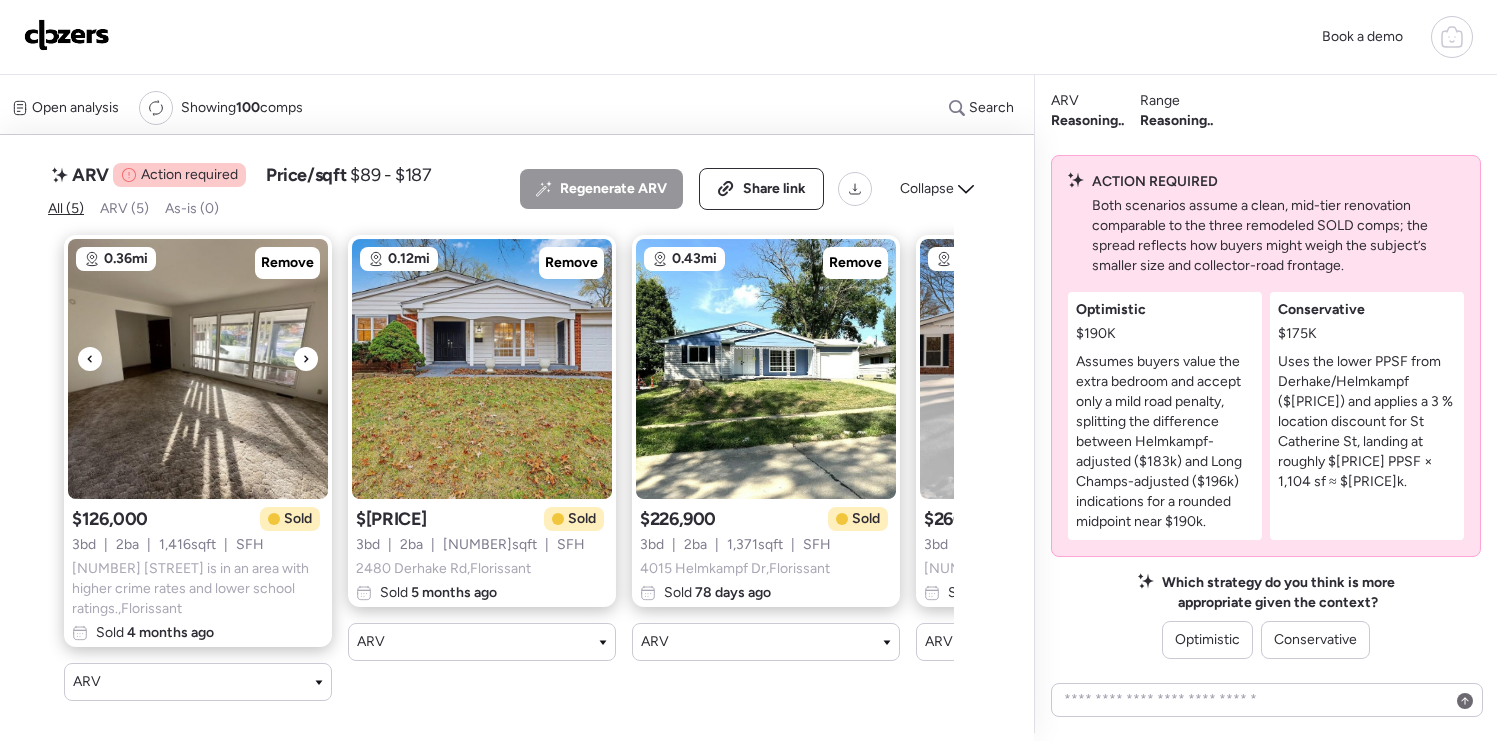 click at bounding box center [306, 359] 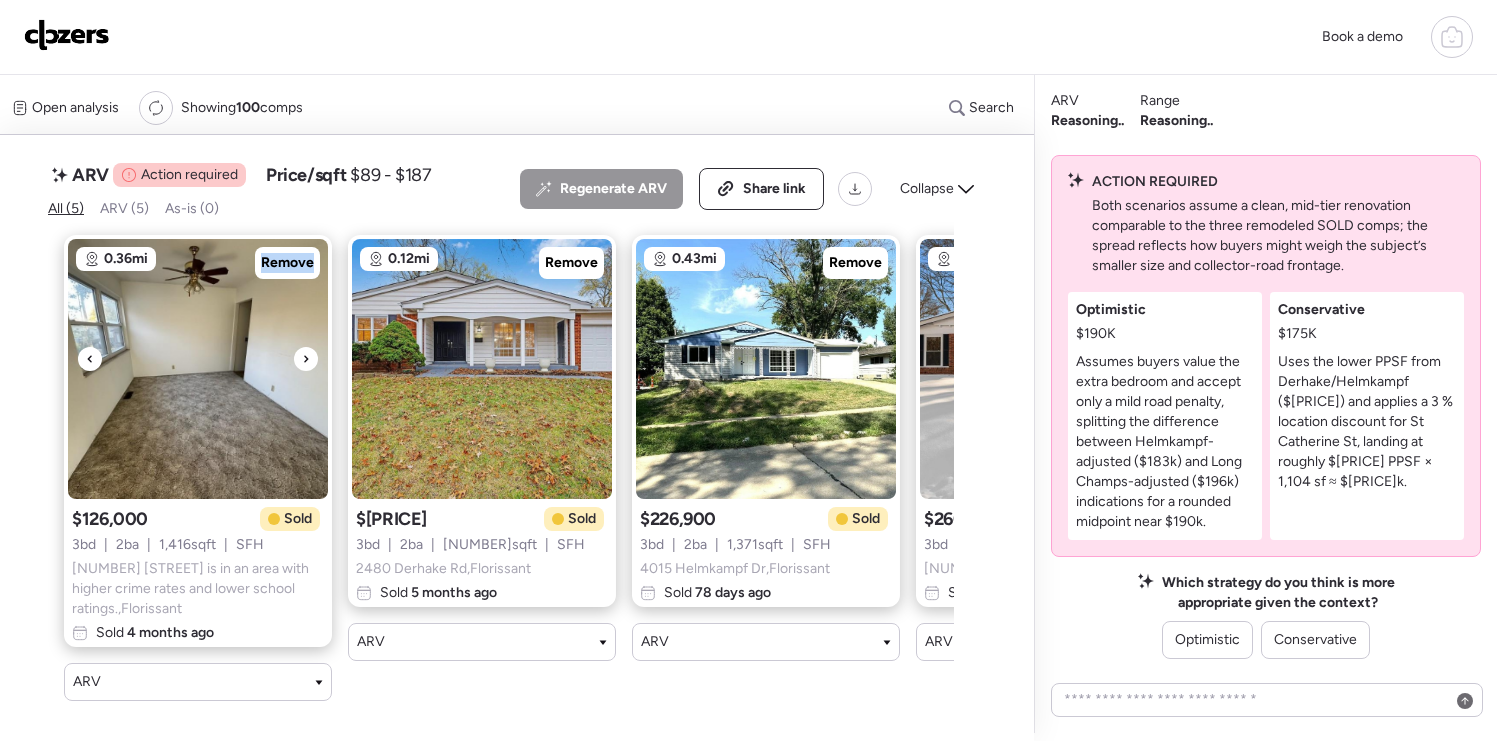 click at bounding box center [306, 359] 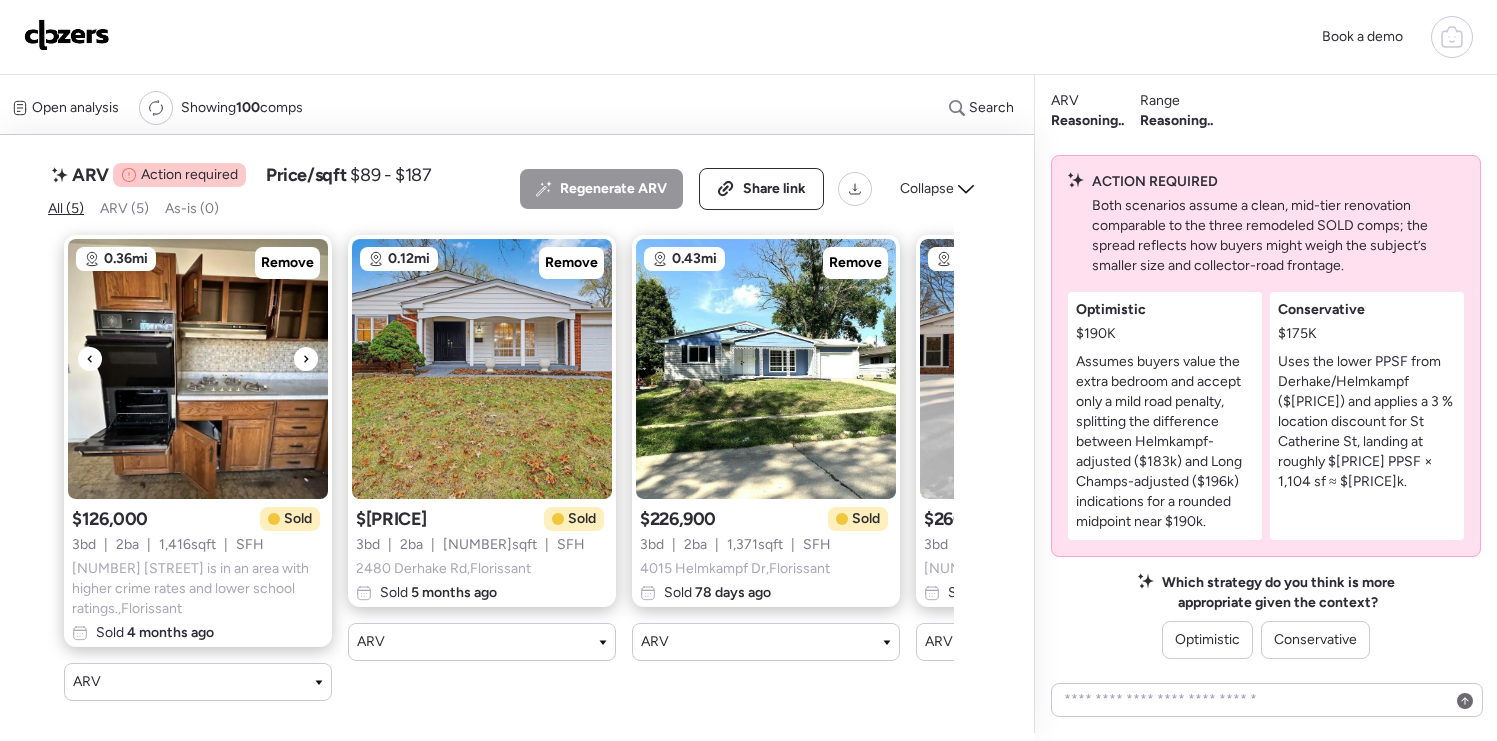 click at bounding box center [306, 359] 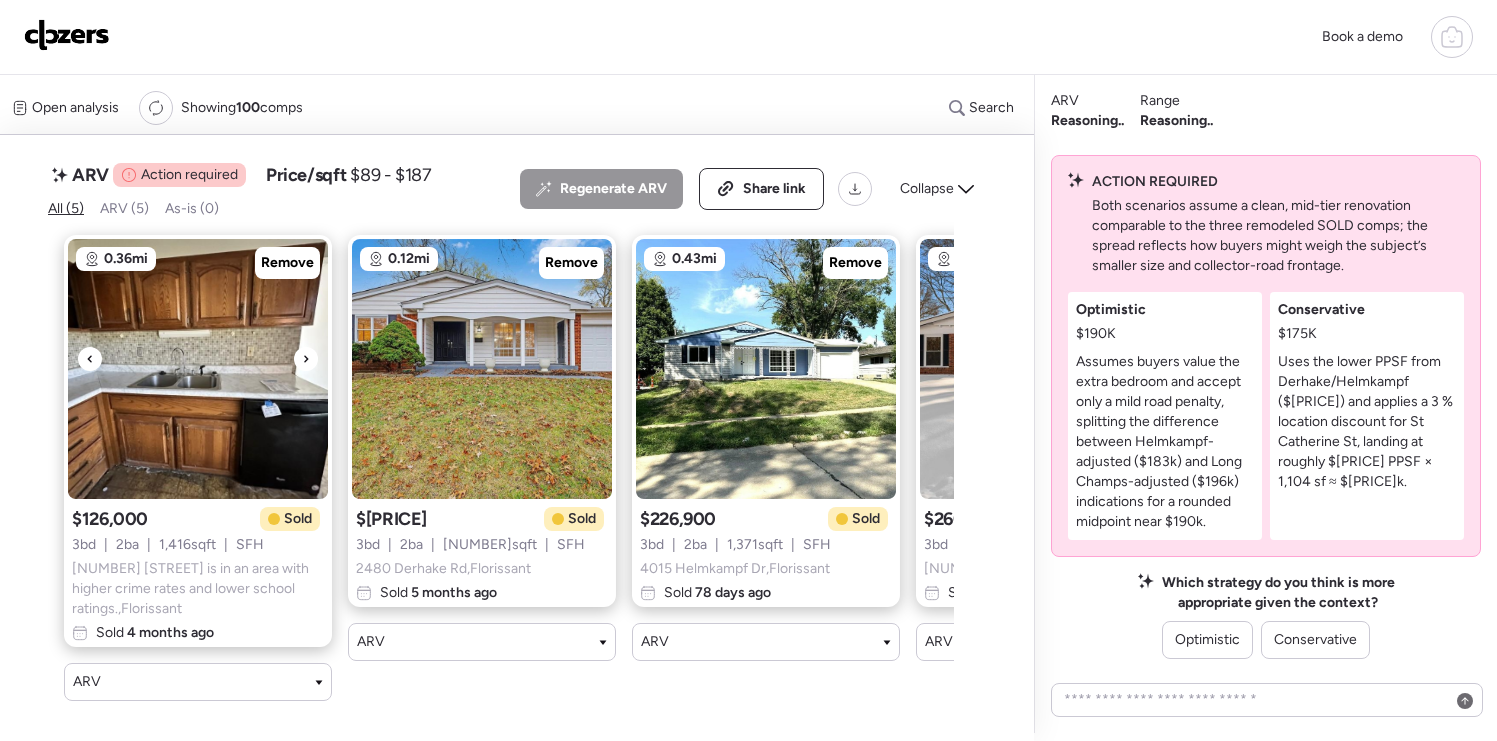 click at bounding box center [306, 359] 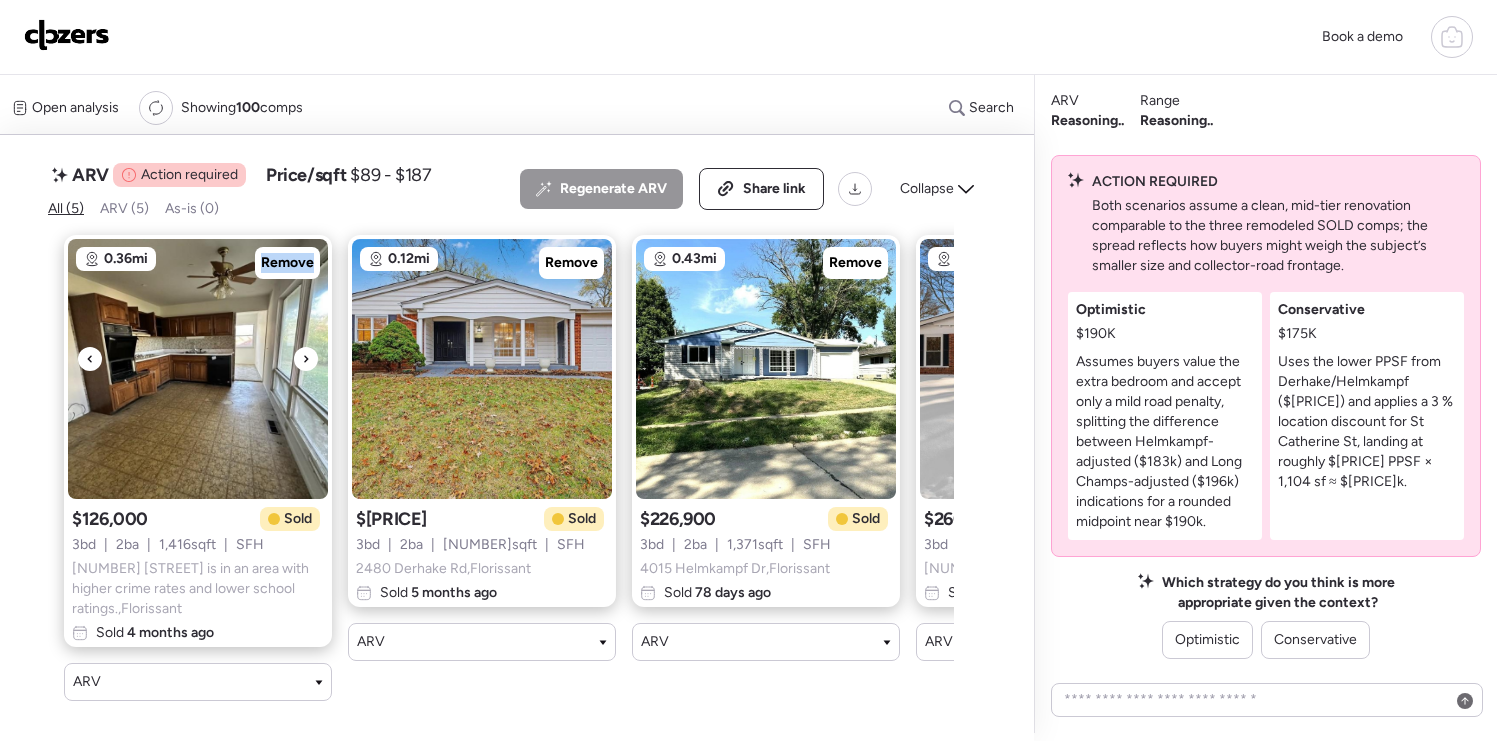 click at bounding box center [306, 359] 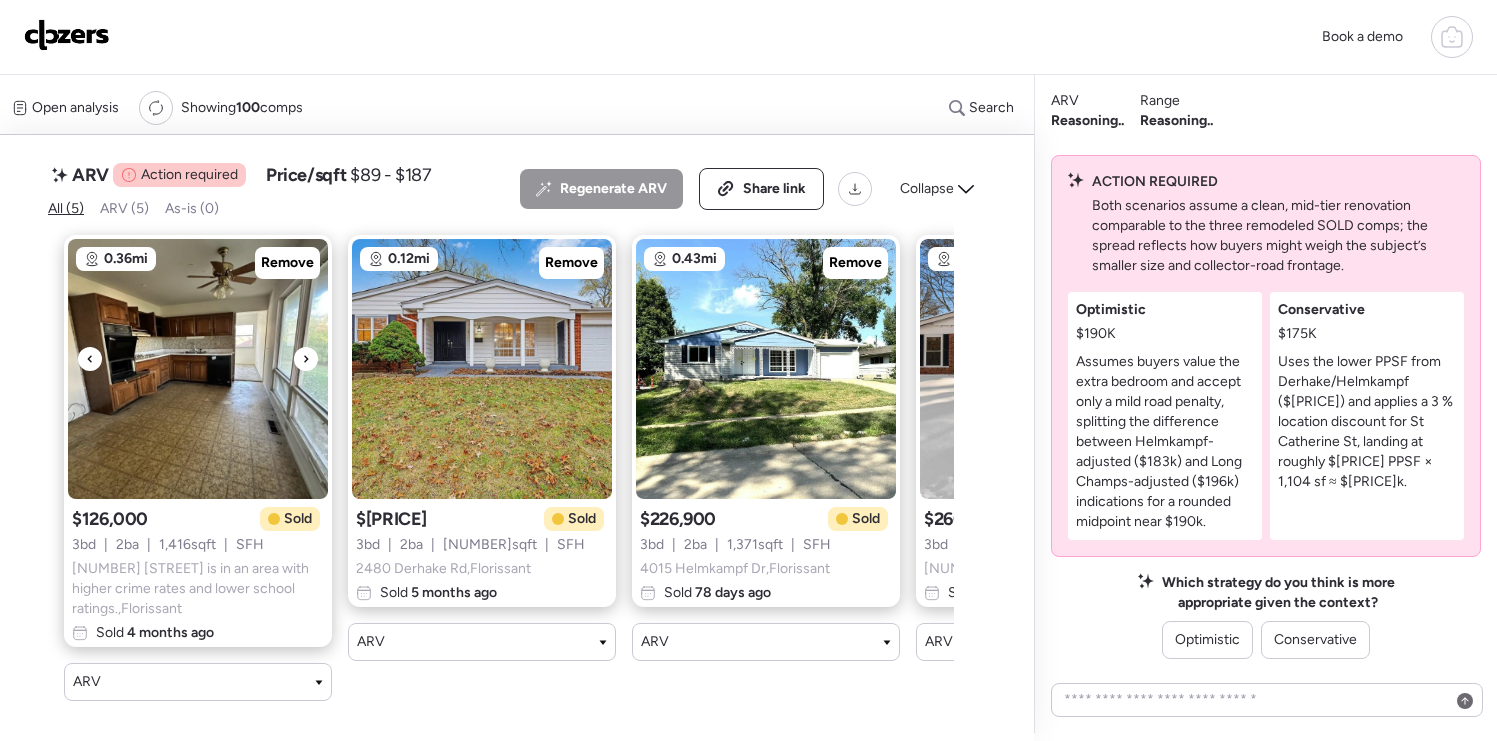 click 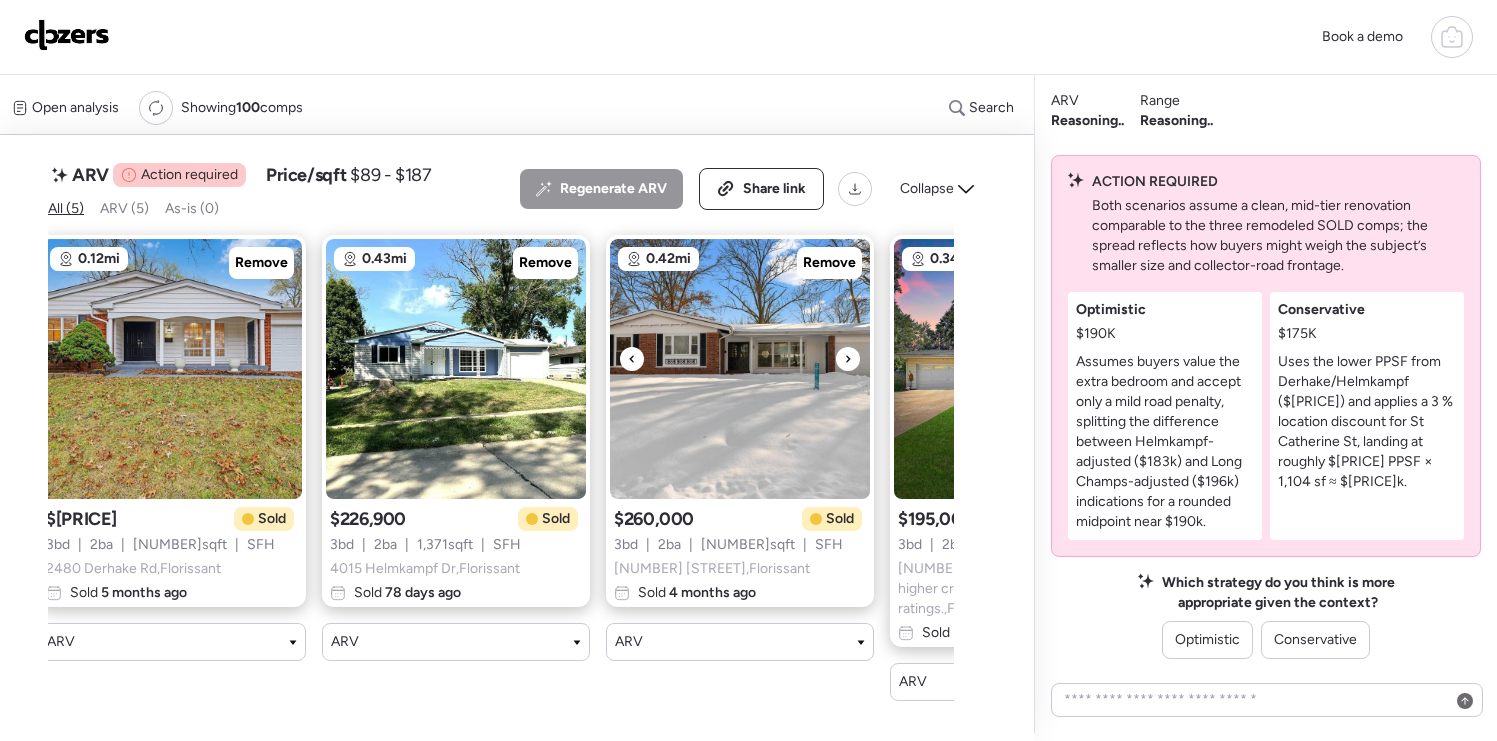 scroll, scrollTop: 0, scrollLeft: 311, axis: horizontal 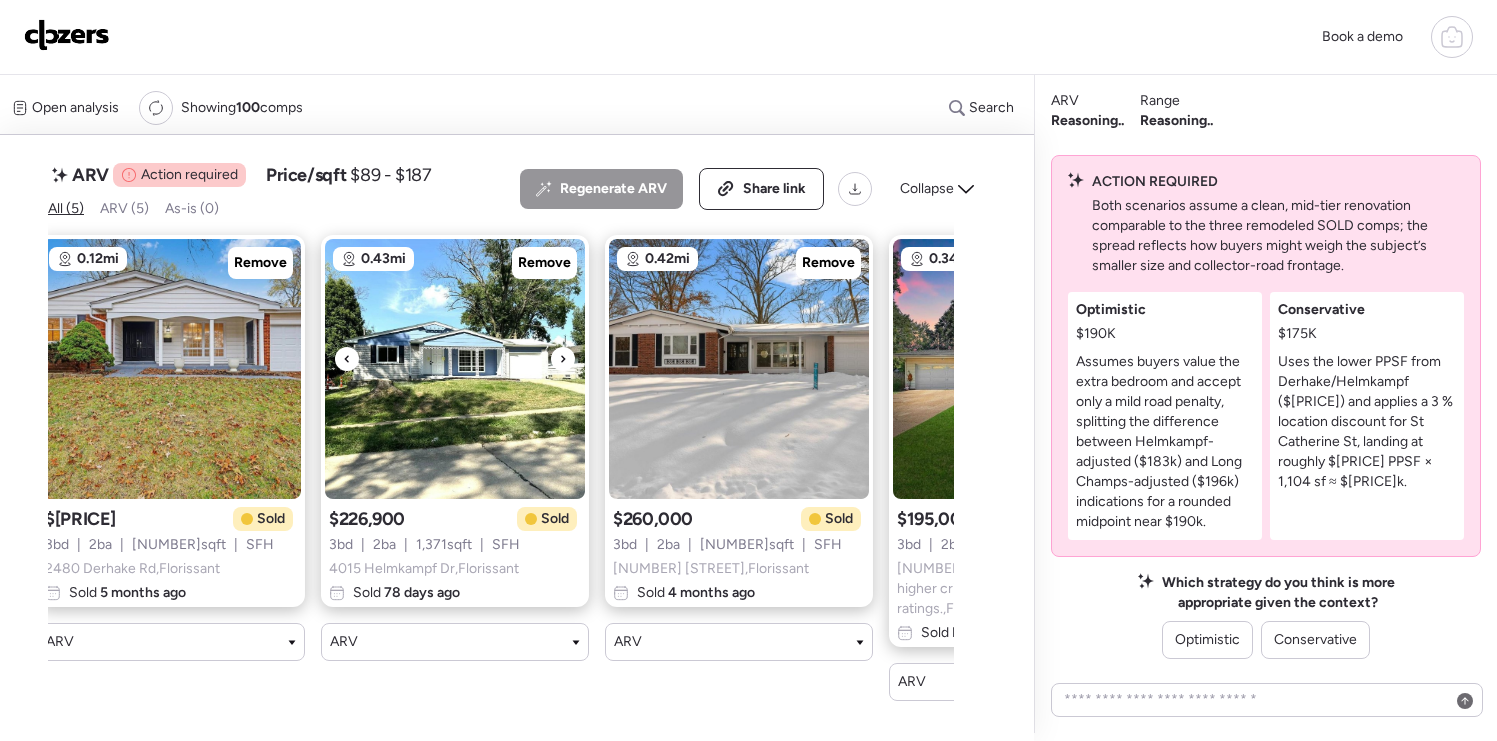 click 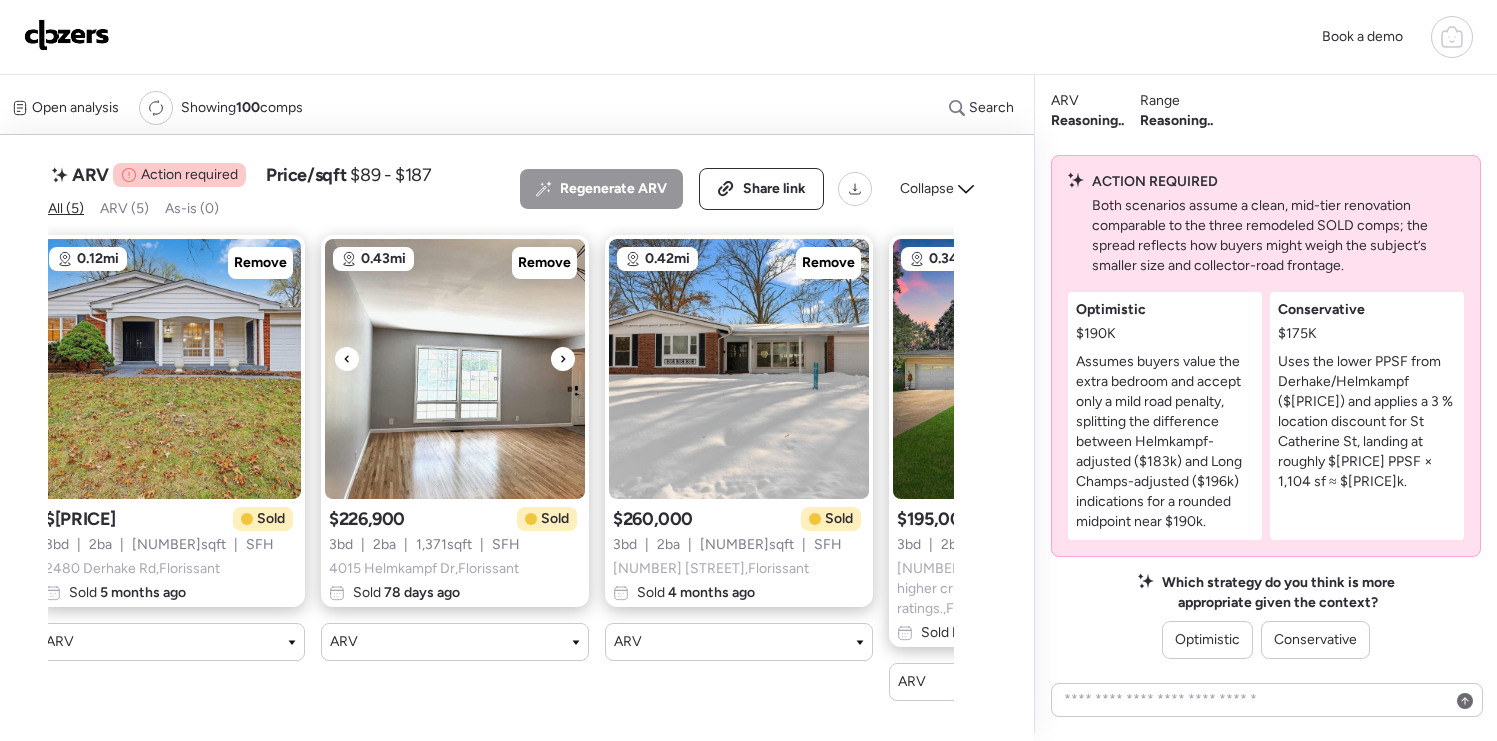 click 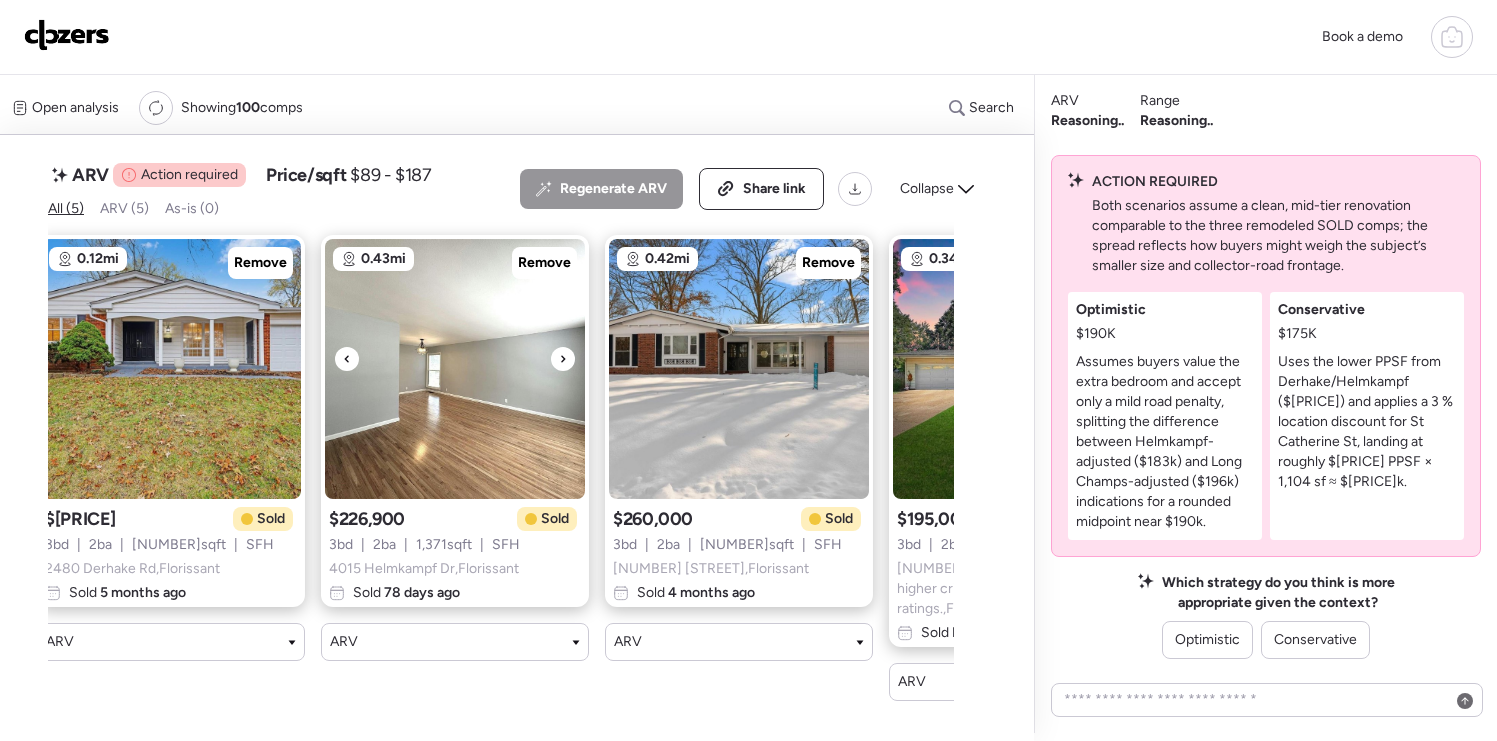 click at bounding box center [563, 359] 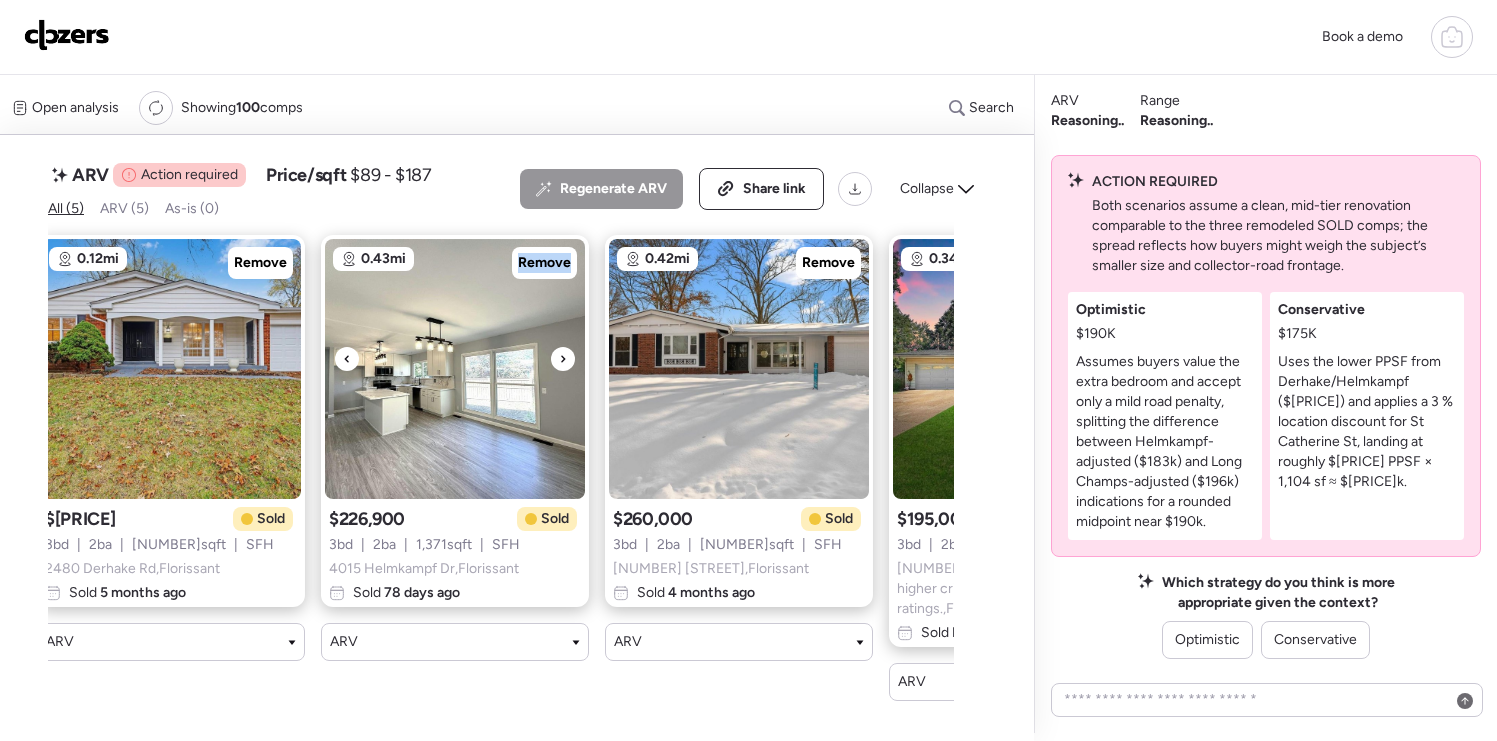 click 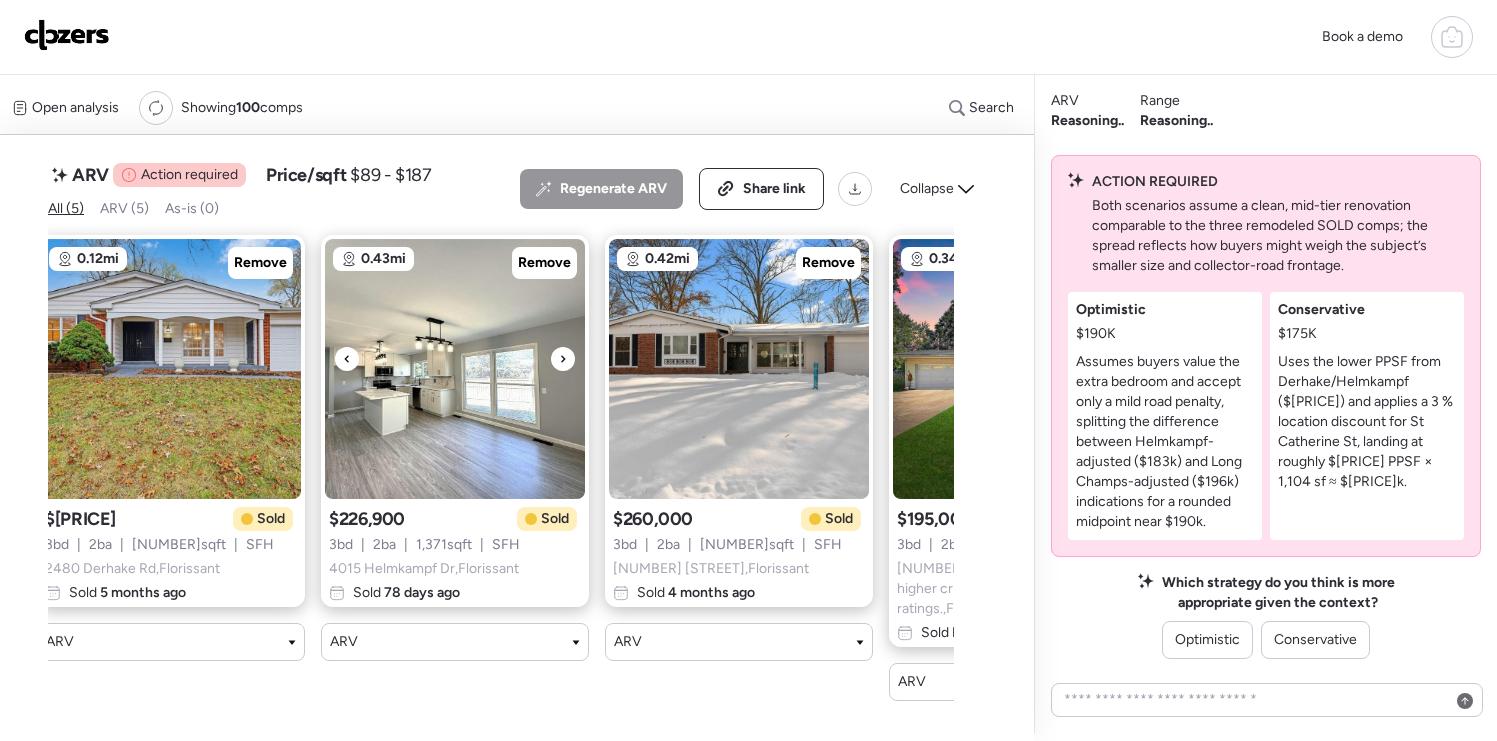 click 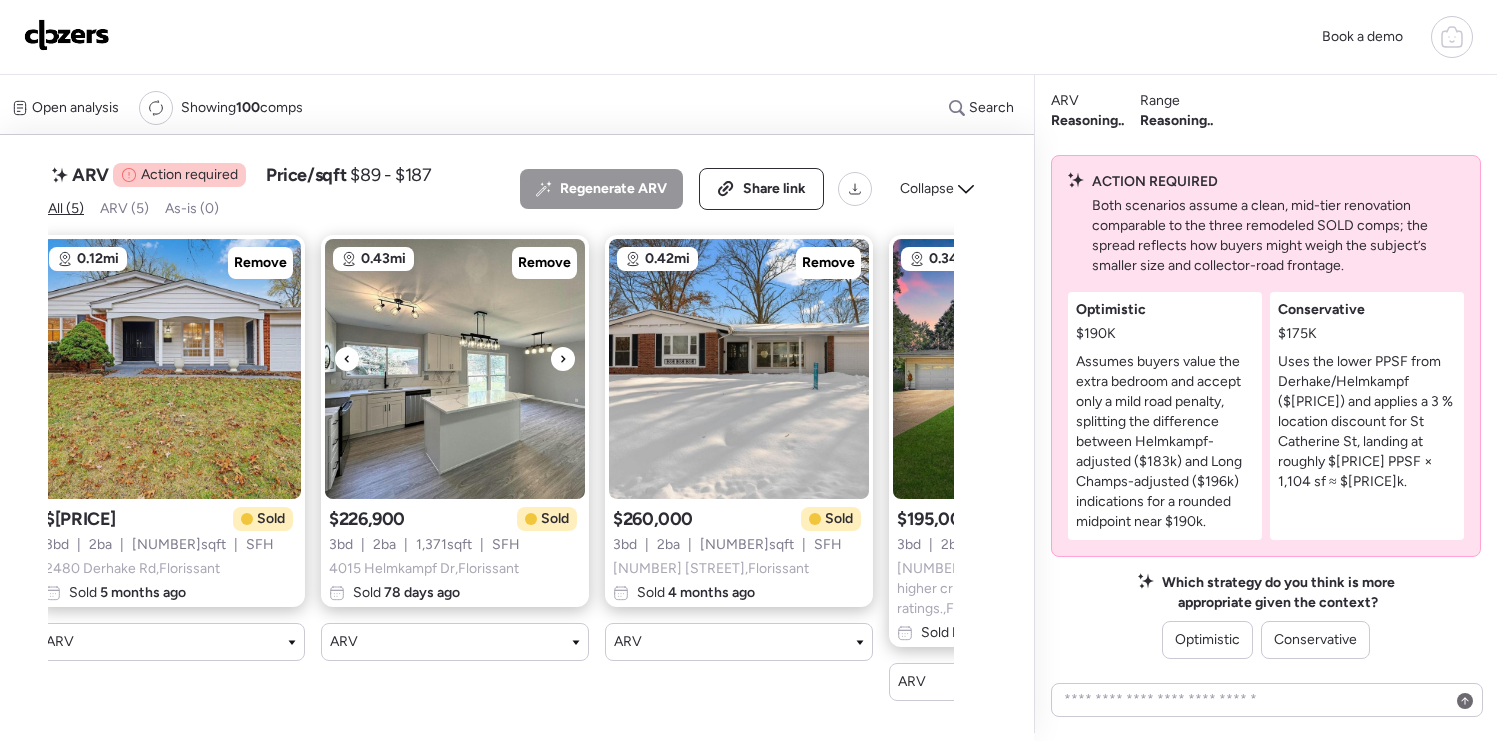 click 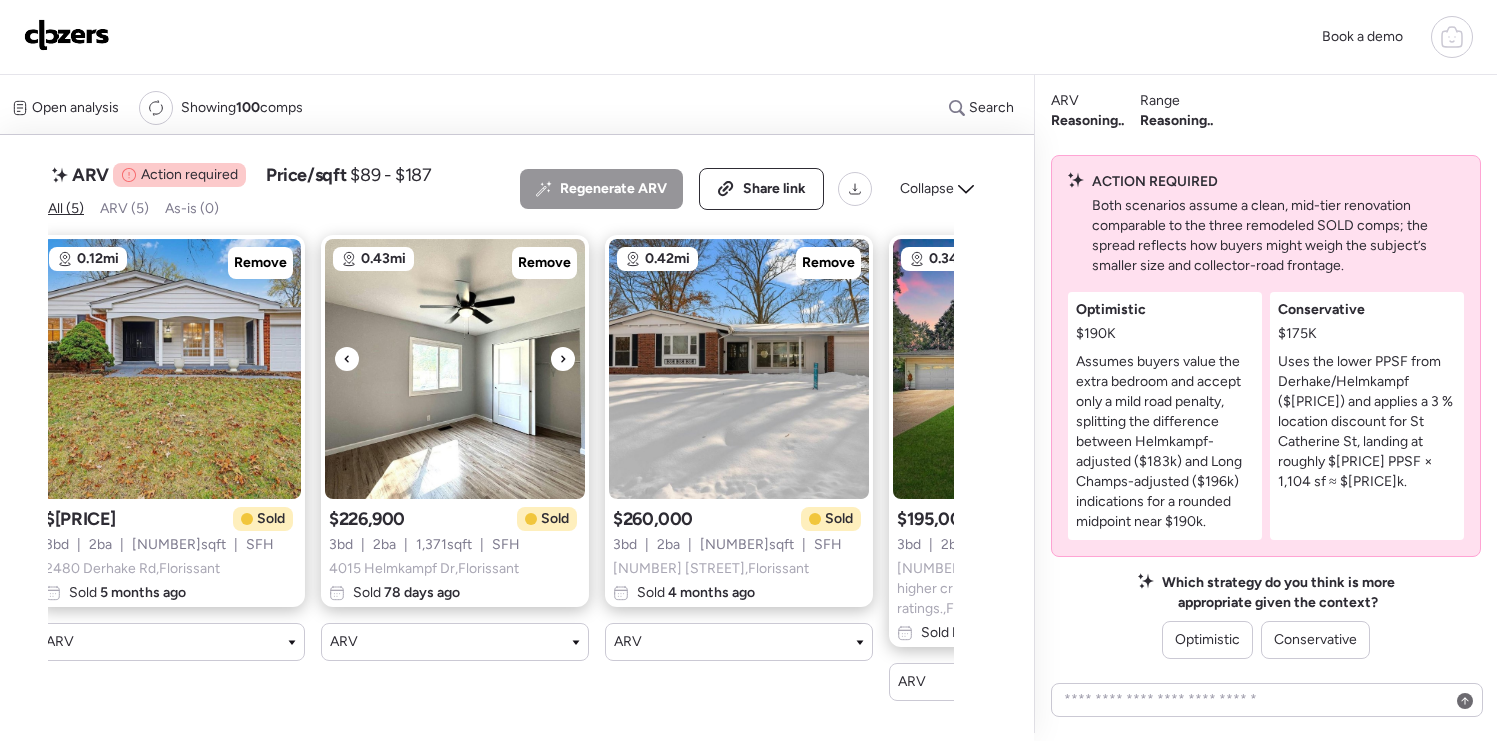 click 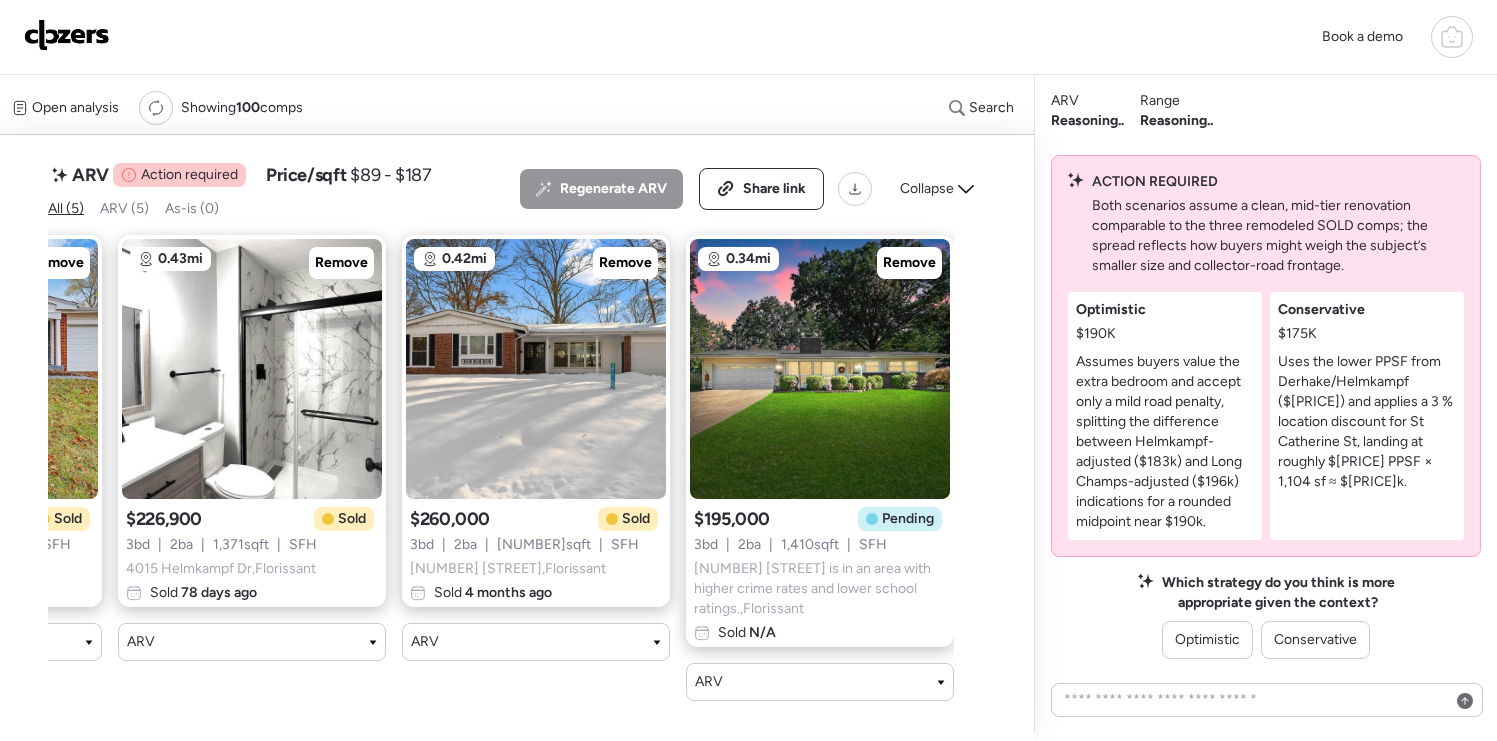 scroll, scrollTop: 0, scrollLeft: 530, axis: horizontal 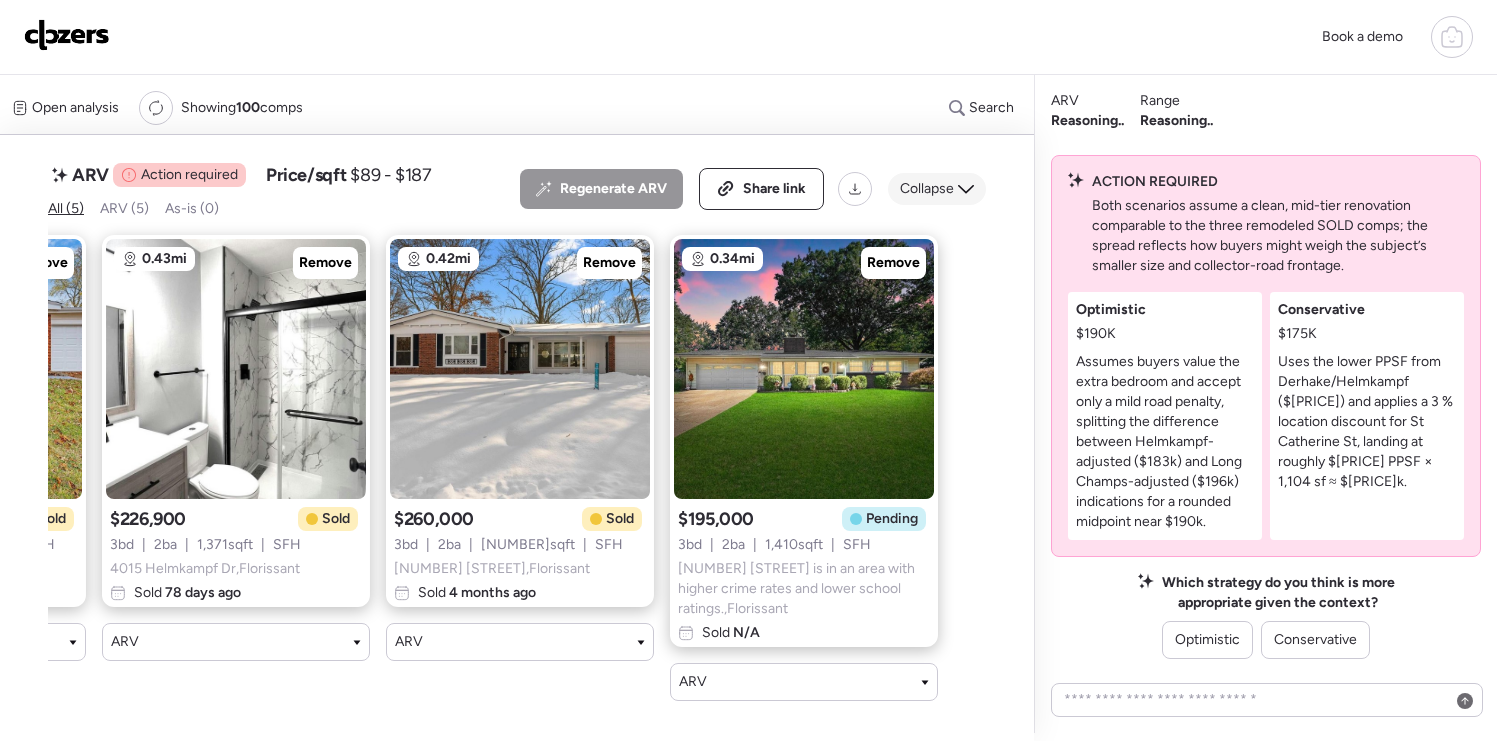 click 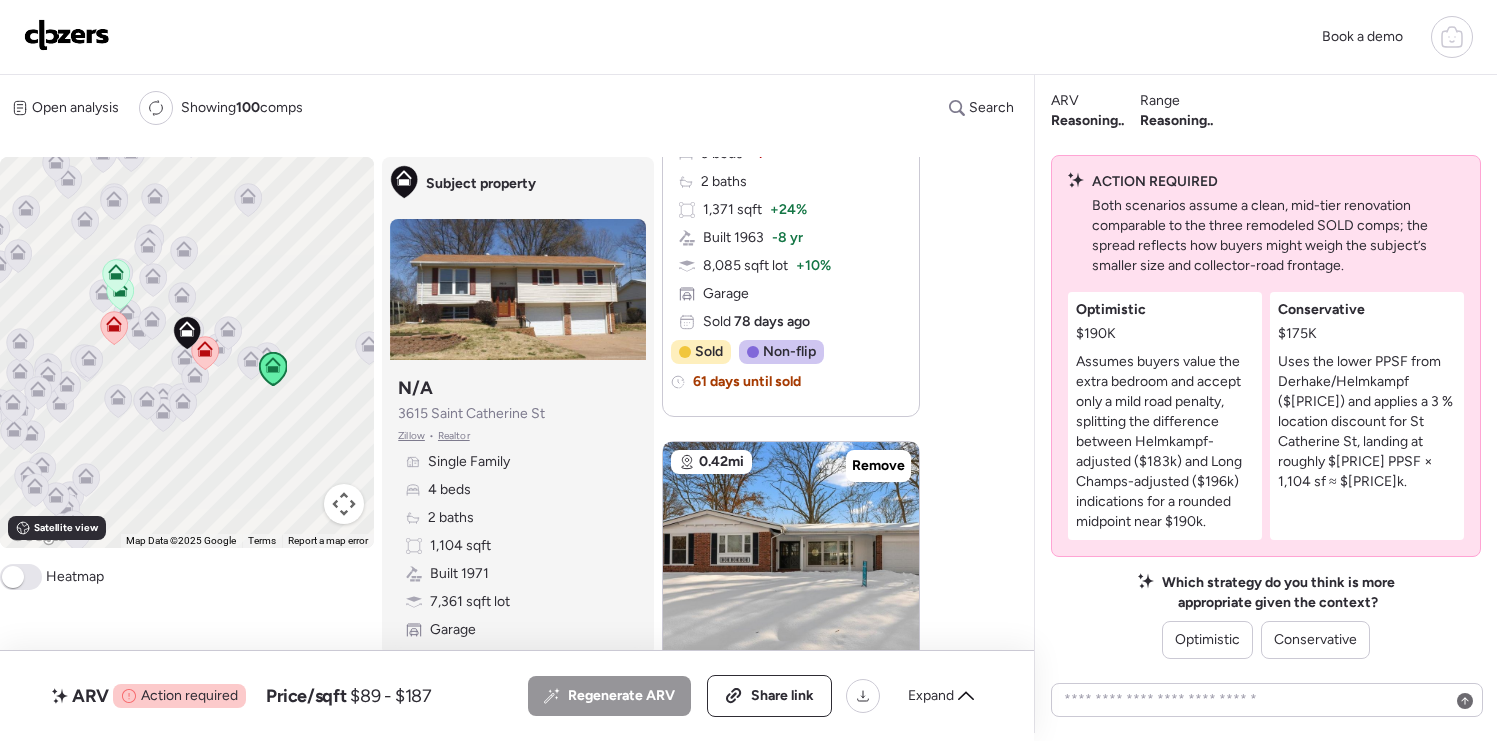 scroll, scrollTop: 1558, scrollLeft: 0, axis: vertical 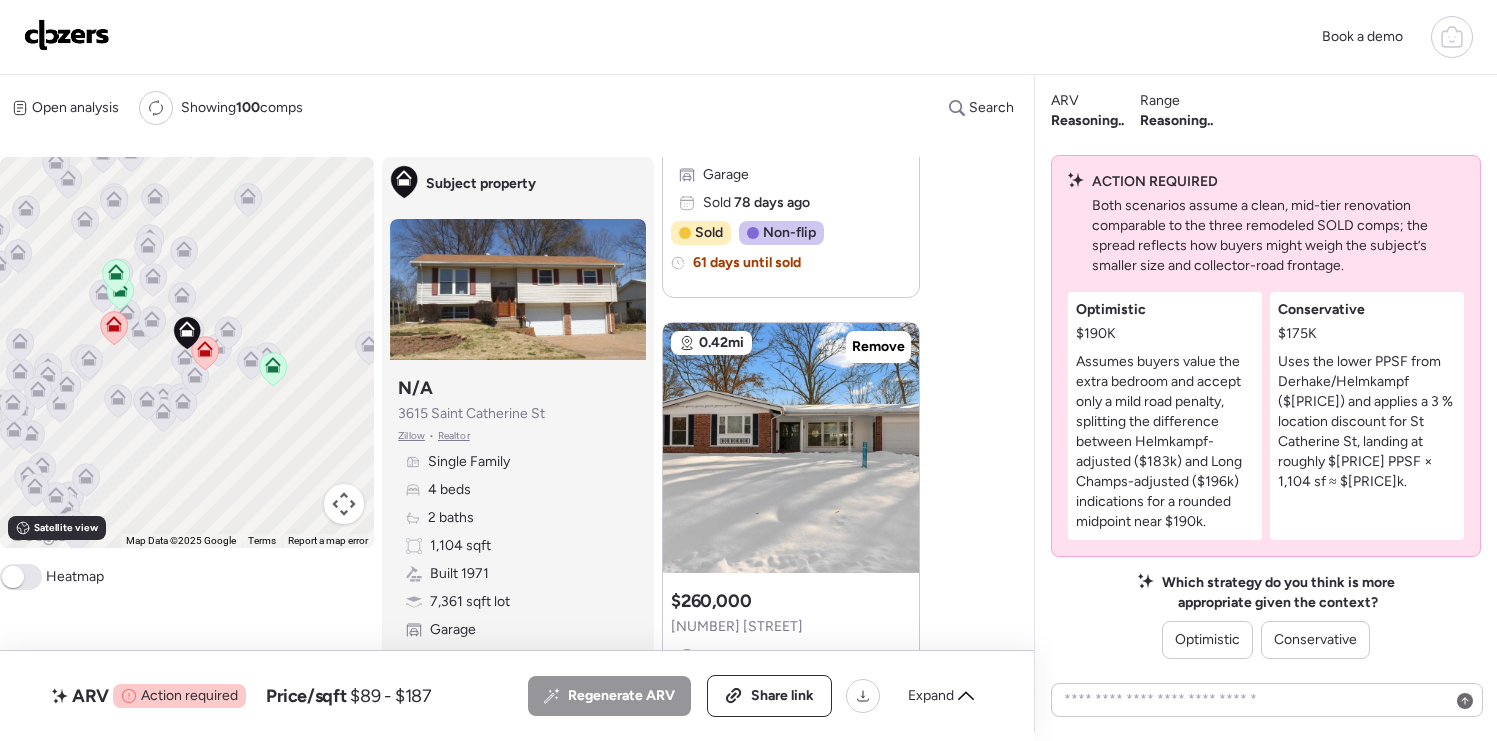 click 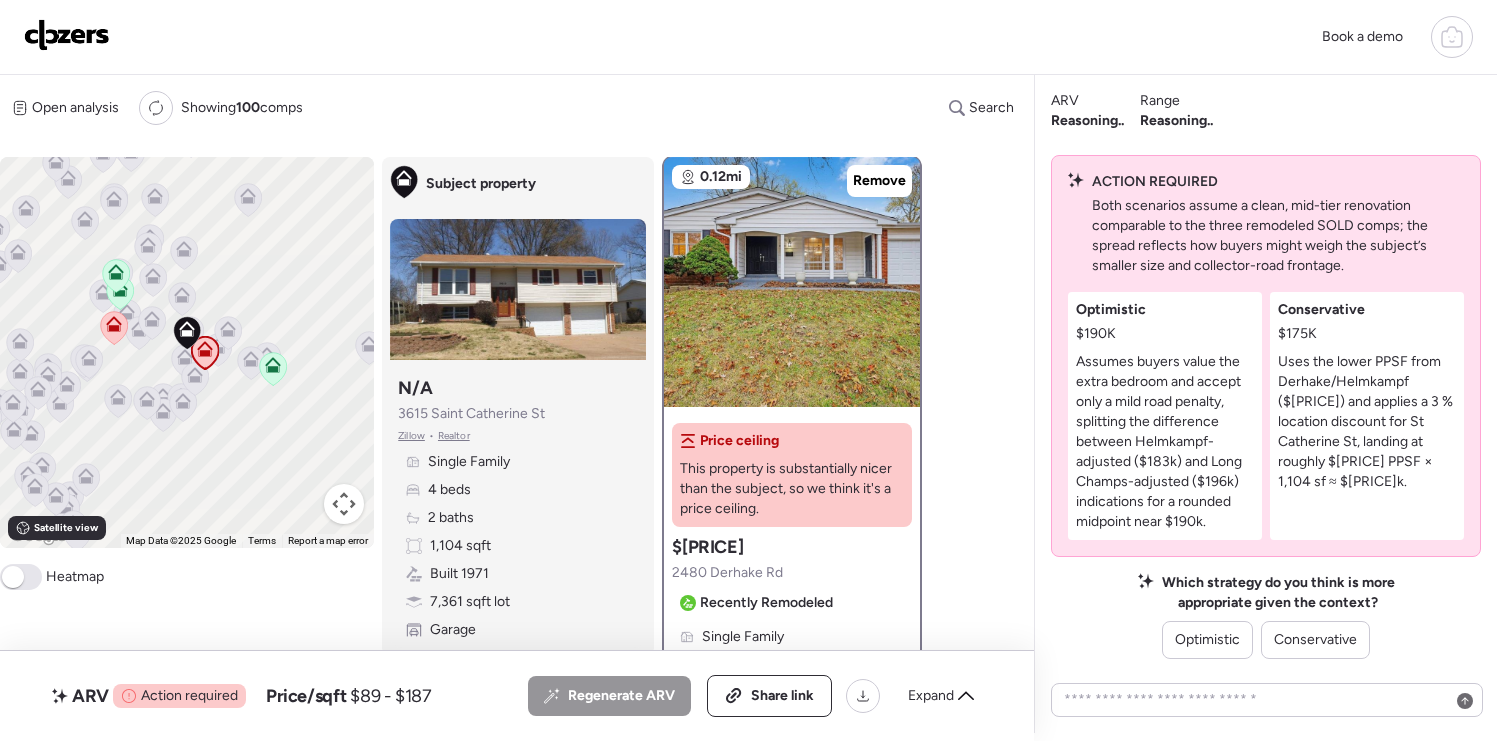 scroll, scrollTop: 0, scrollLeft: 0, axis: both 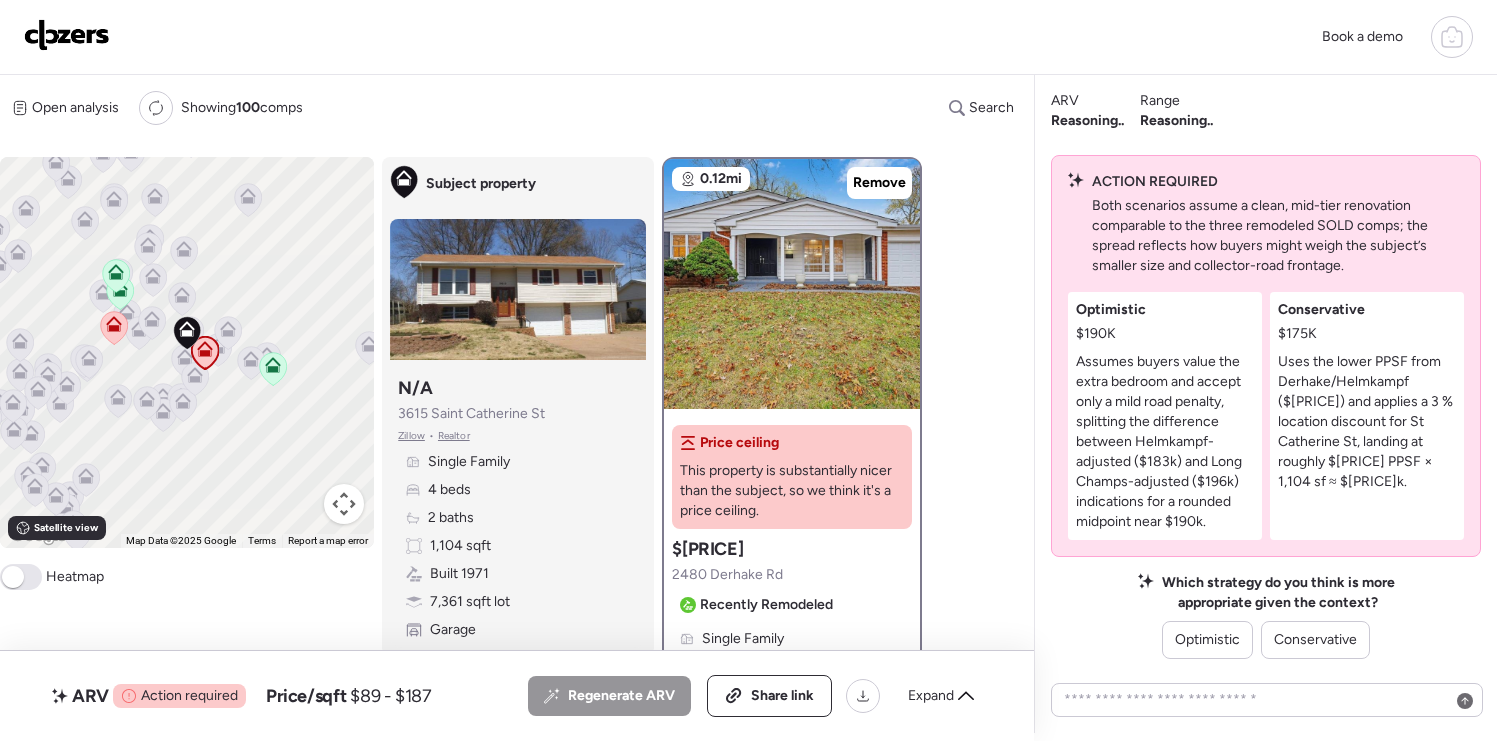 click 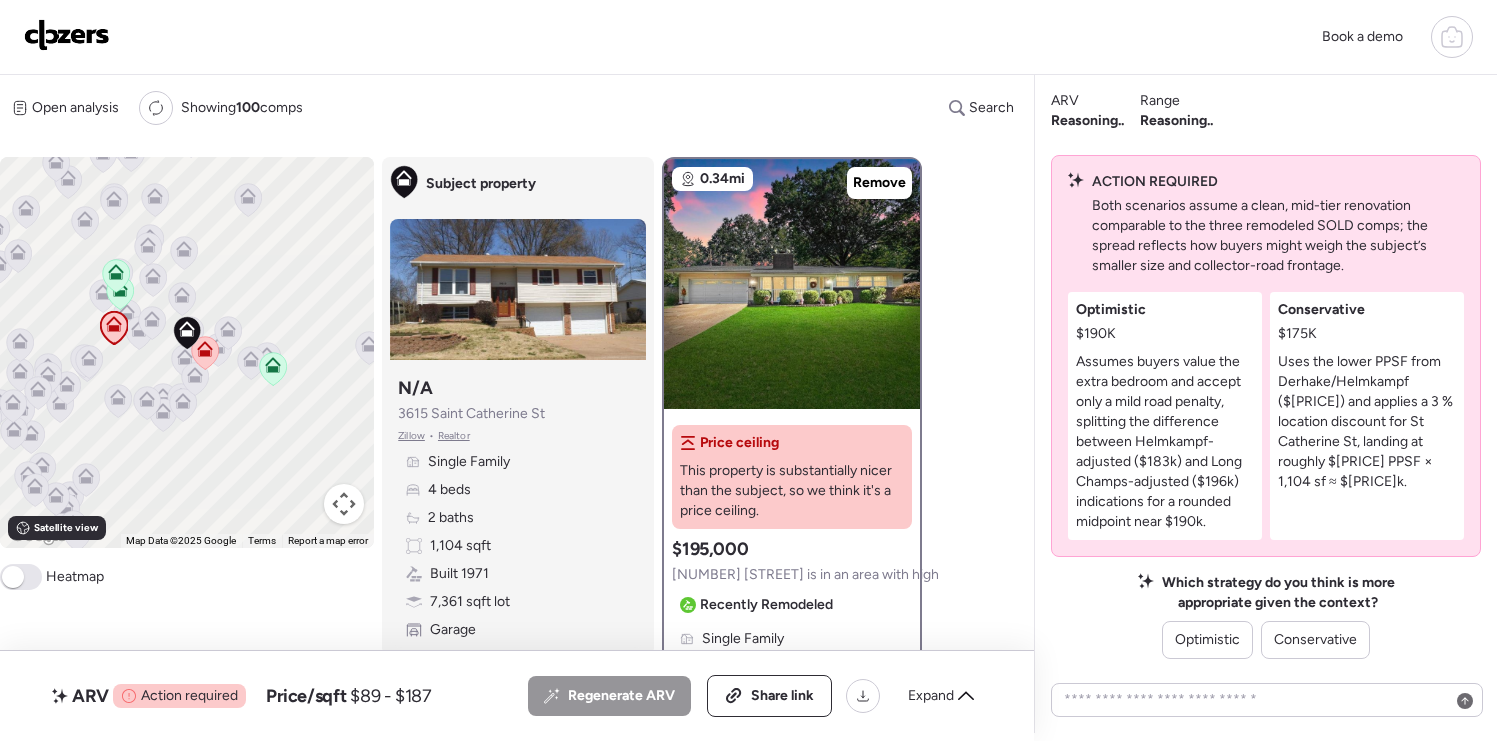 click 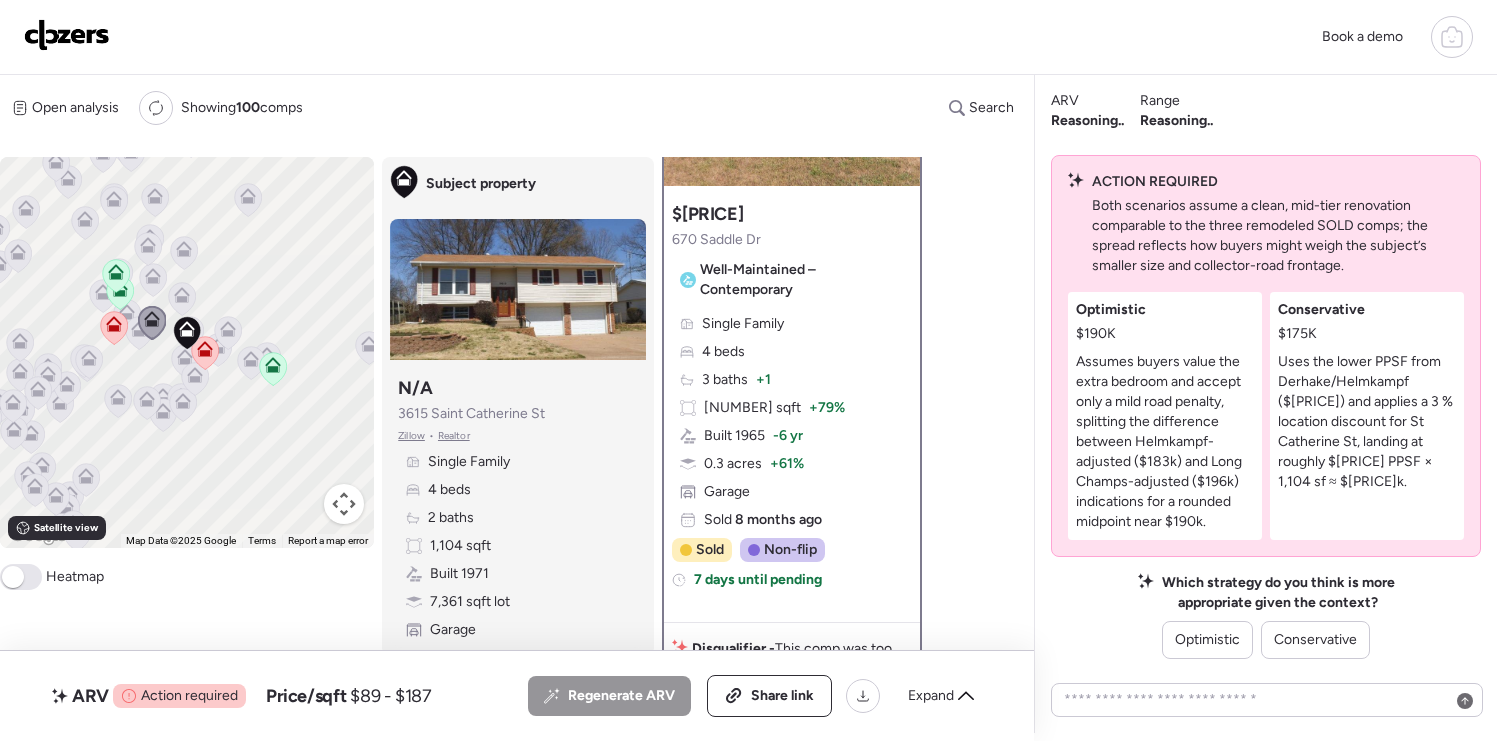 scroll, scrollTop: 222, scrollLeft: 0, axis: vertical 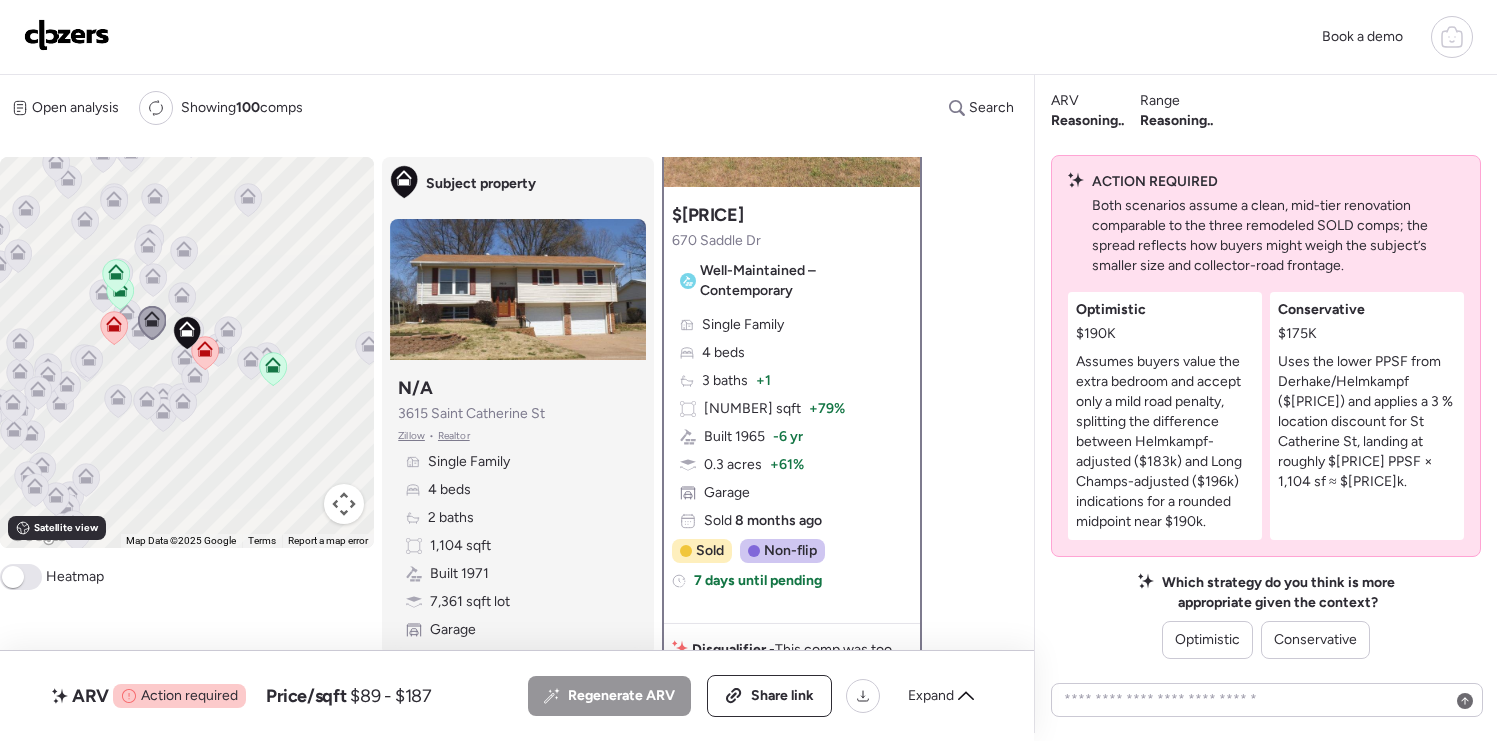click 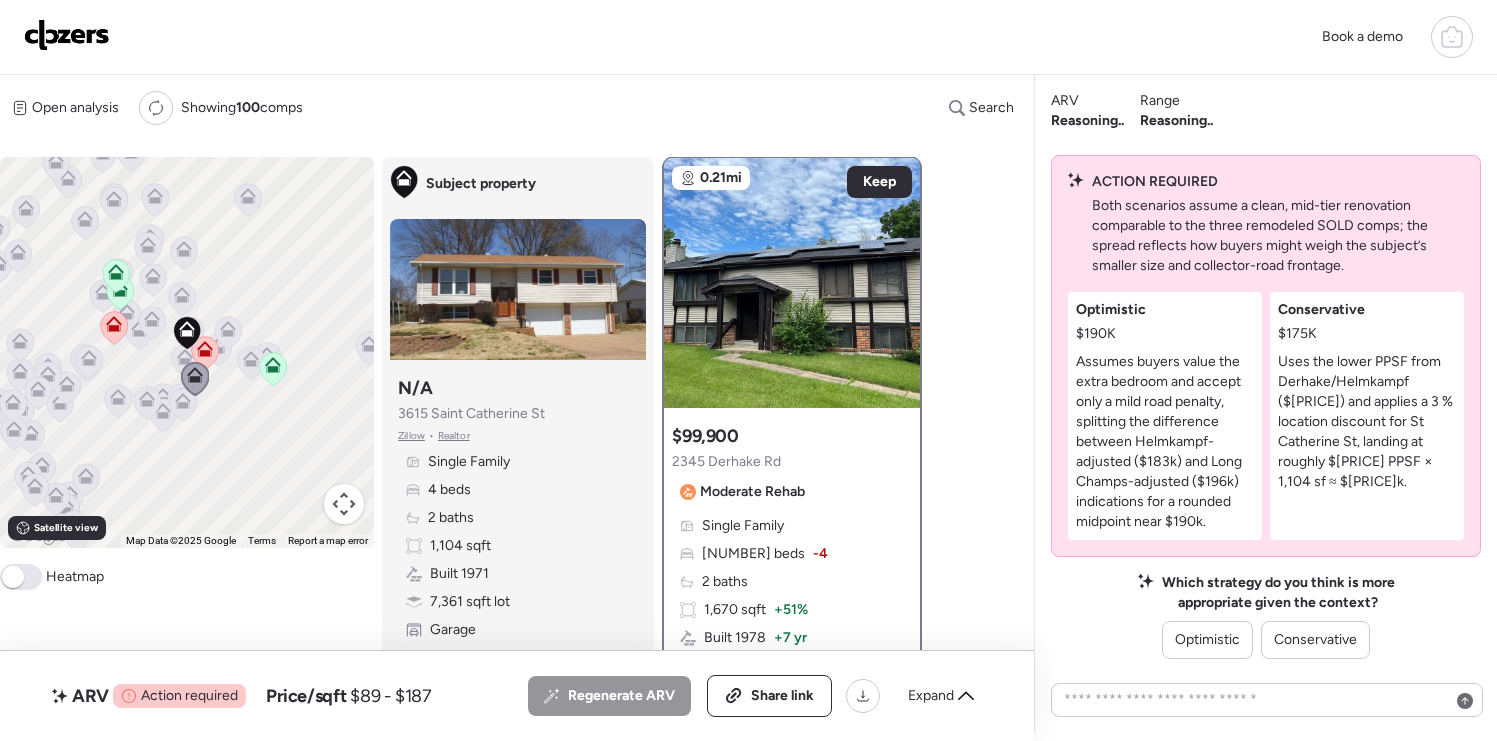 scroll, scrollTop: 0, scrollLeft: 0, axis: both 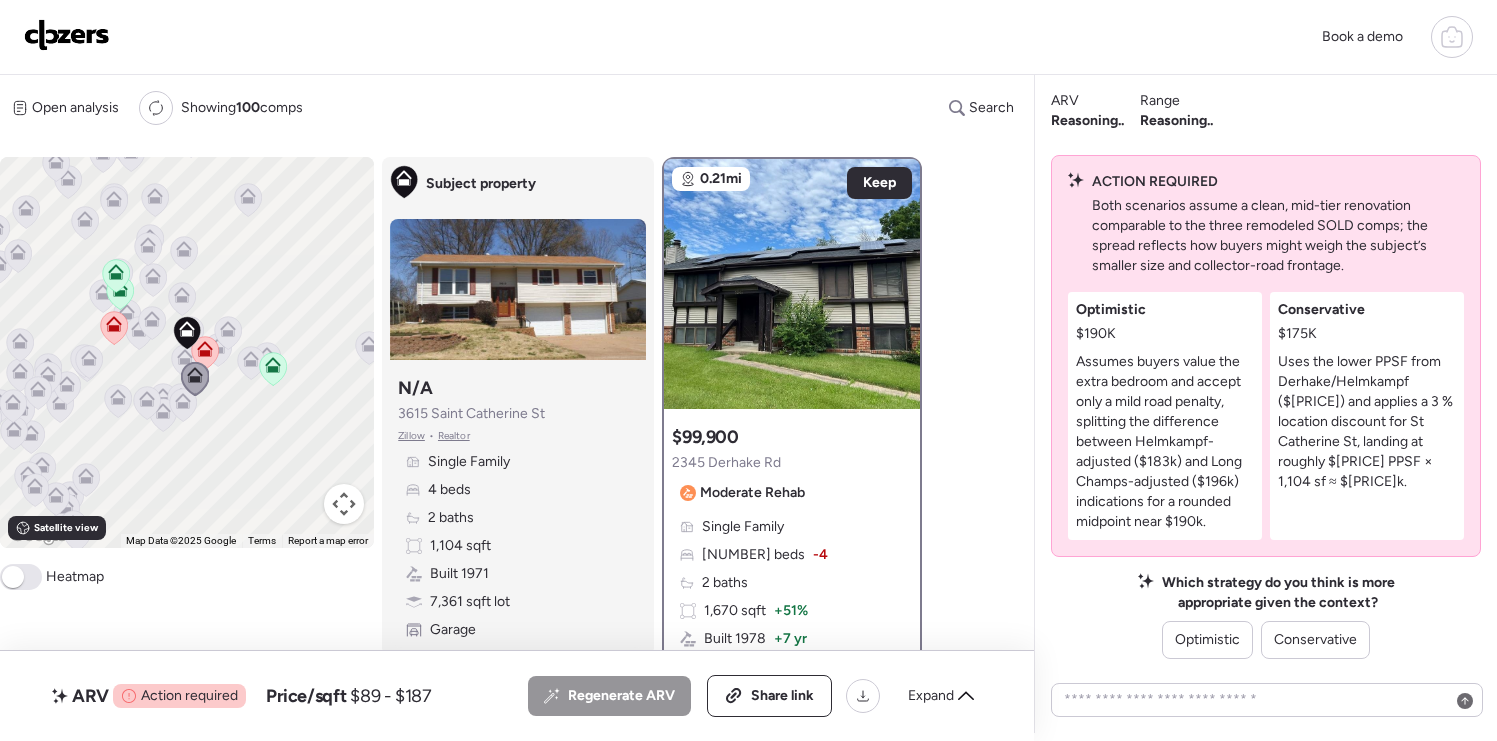 click 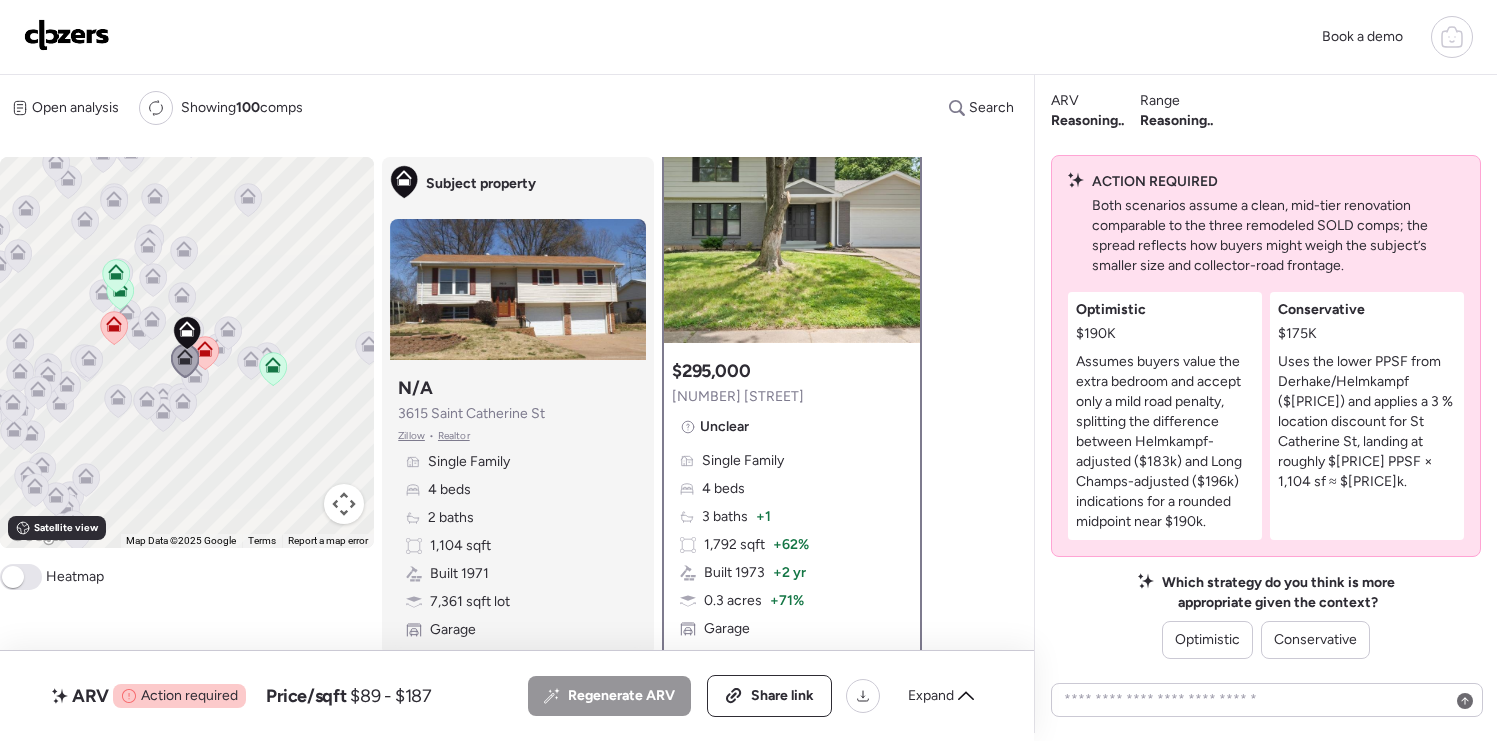 scroll, scrollTop: 101, scrollLeft: 0, axis: vertical 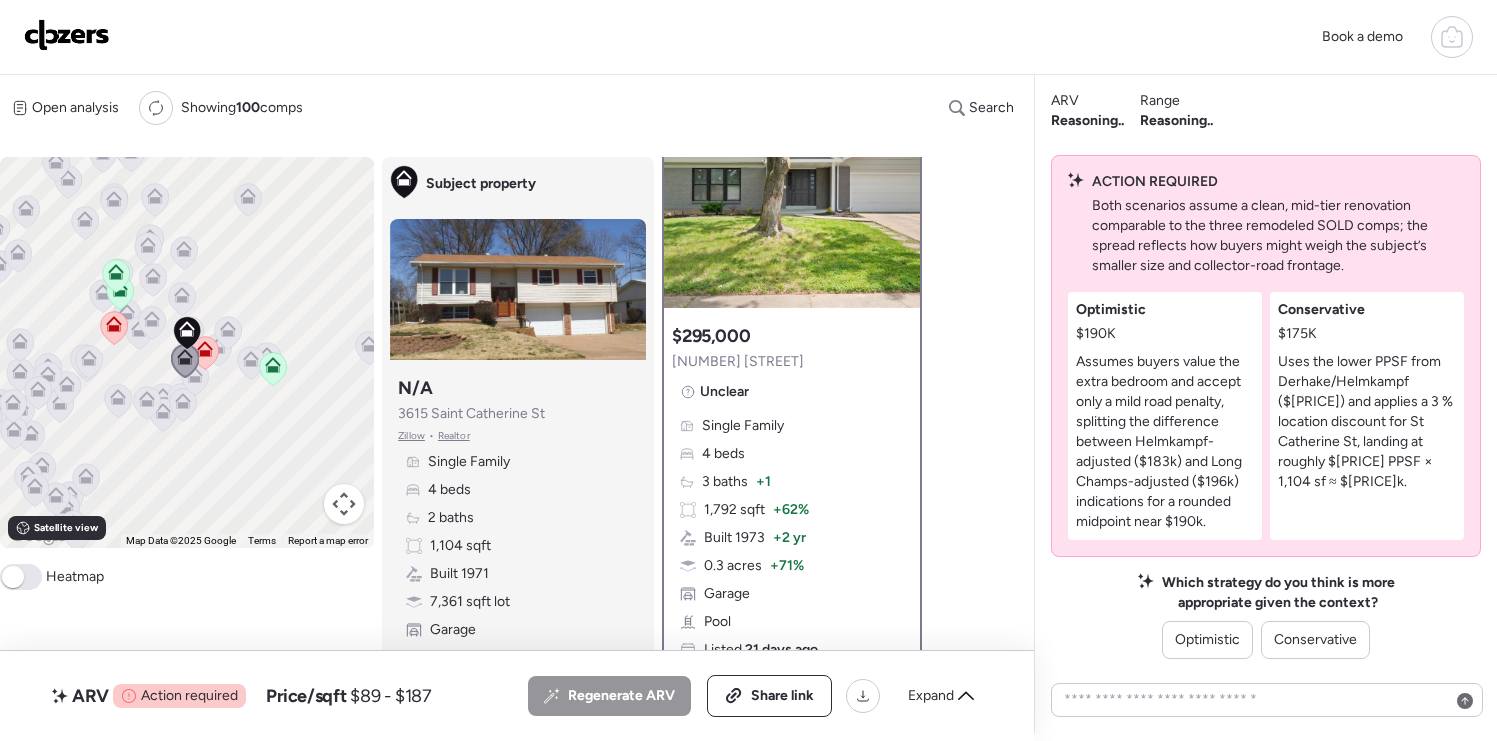 click 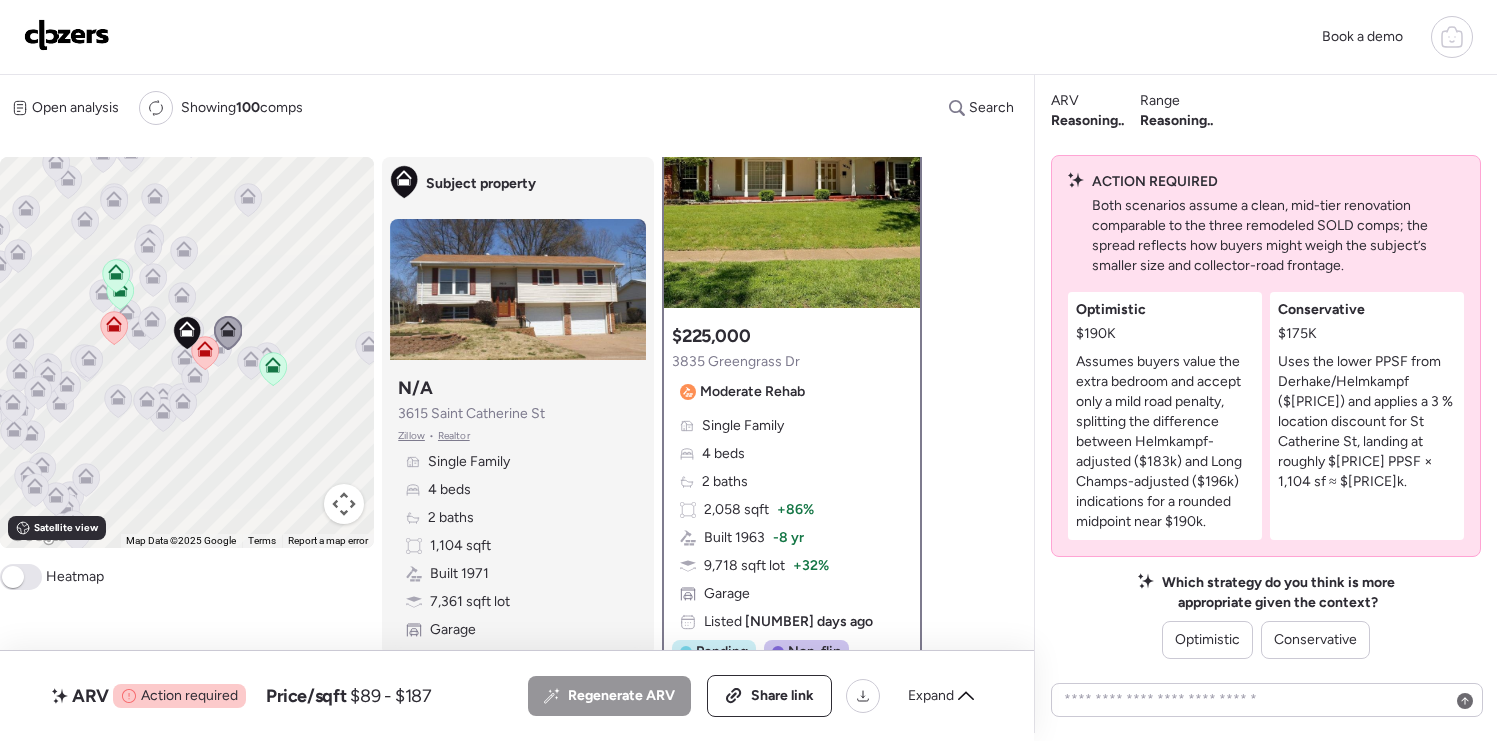 scroll, scrollTop: 0, scrollLeft: 0, axis: both 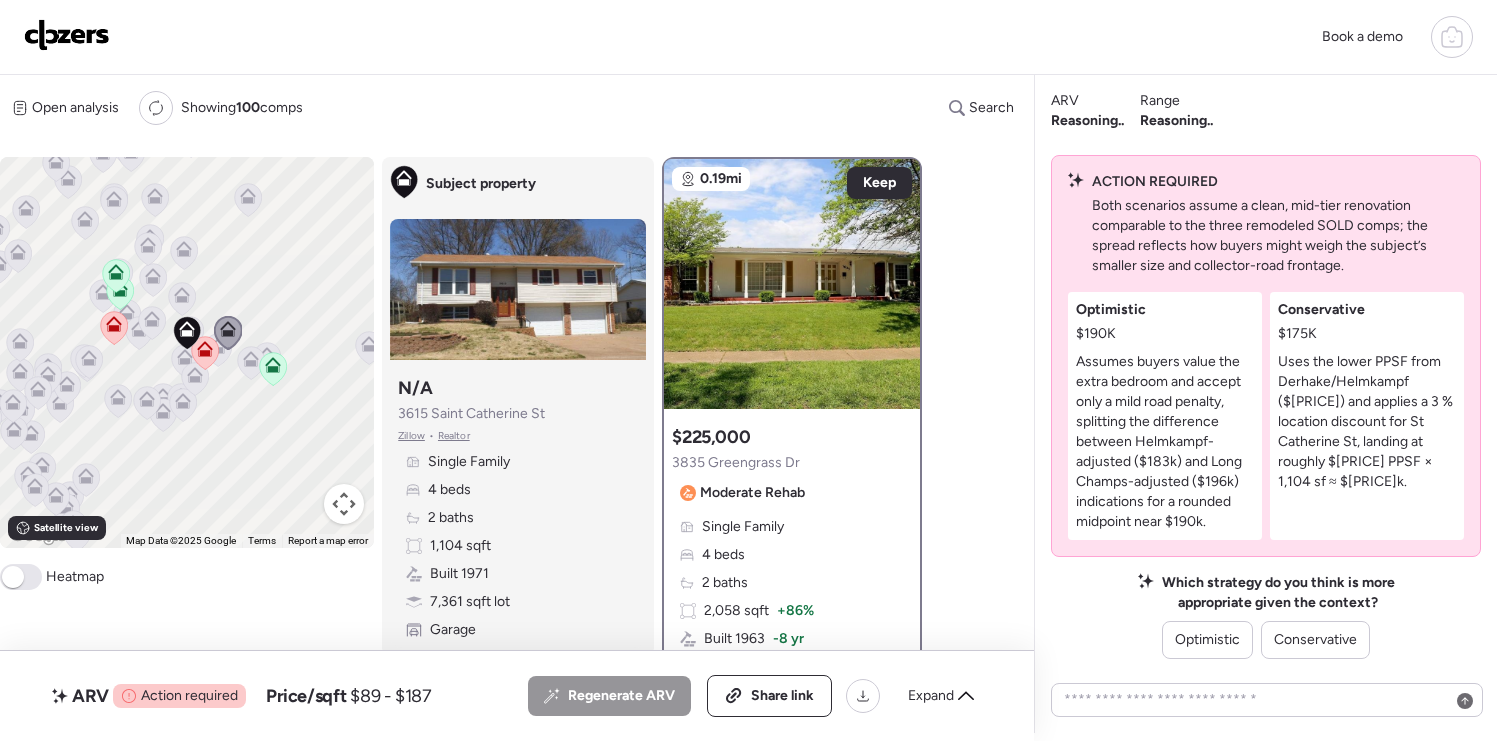 click 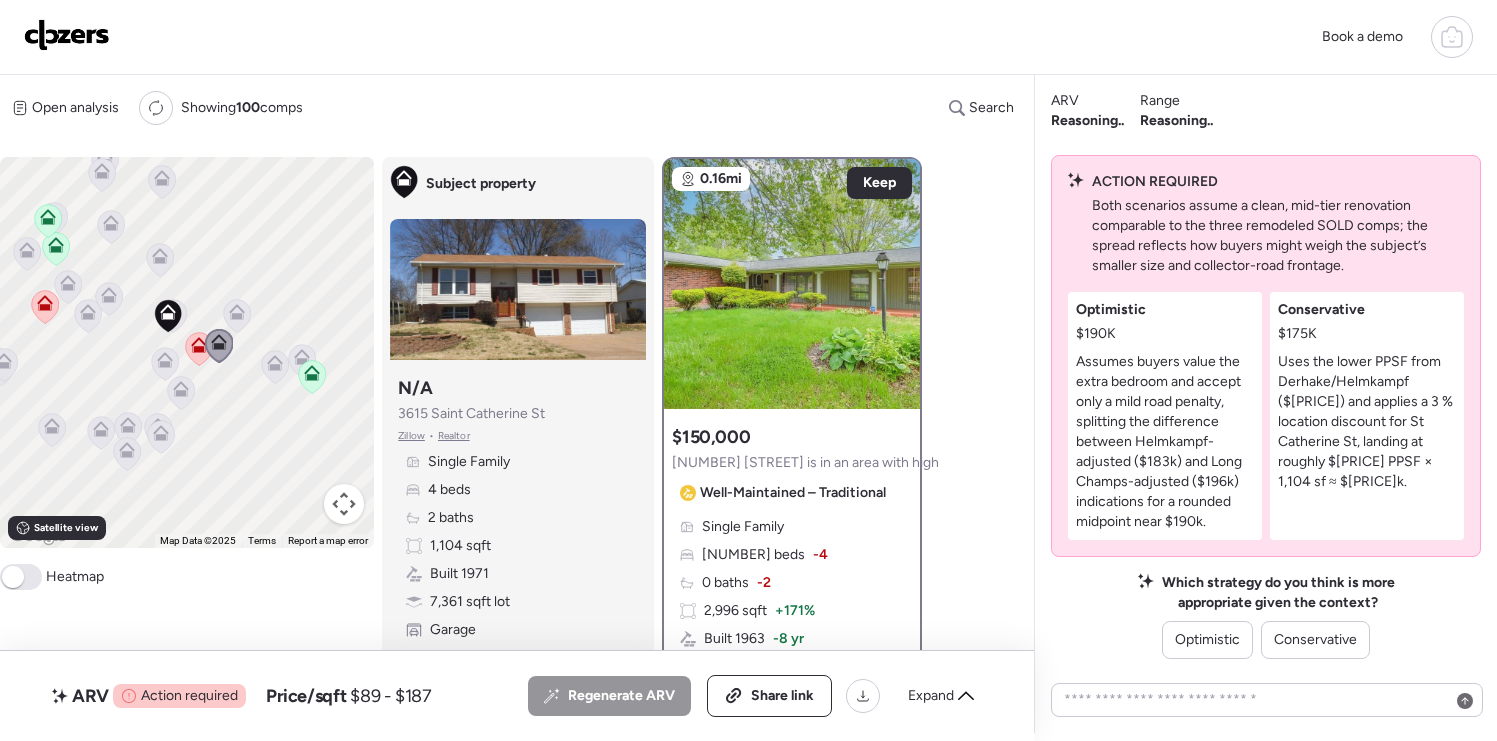 click 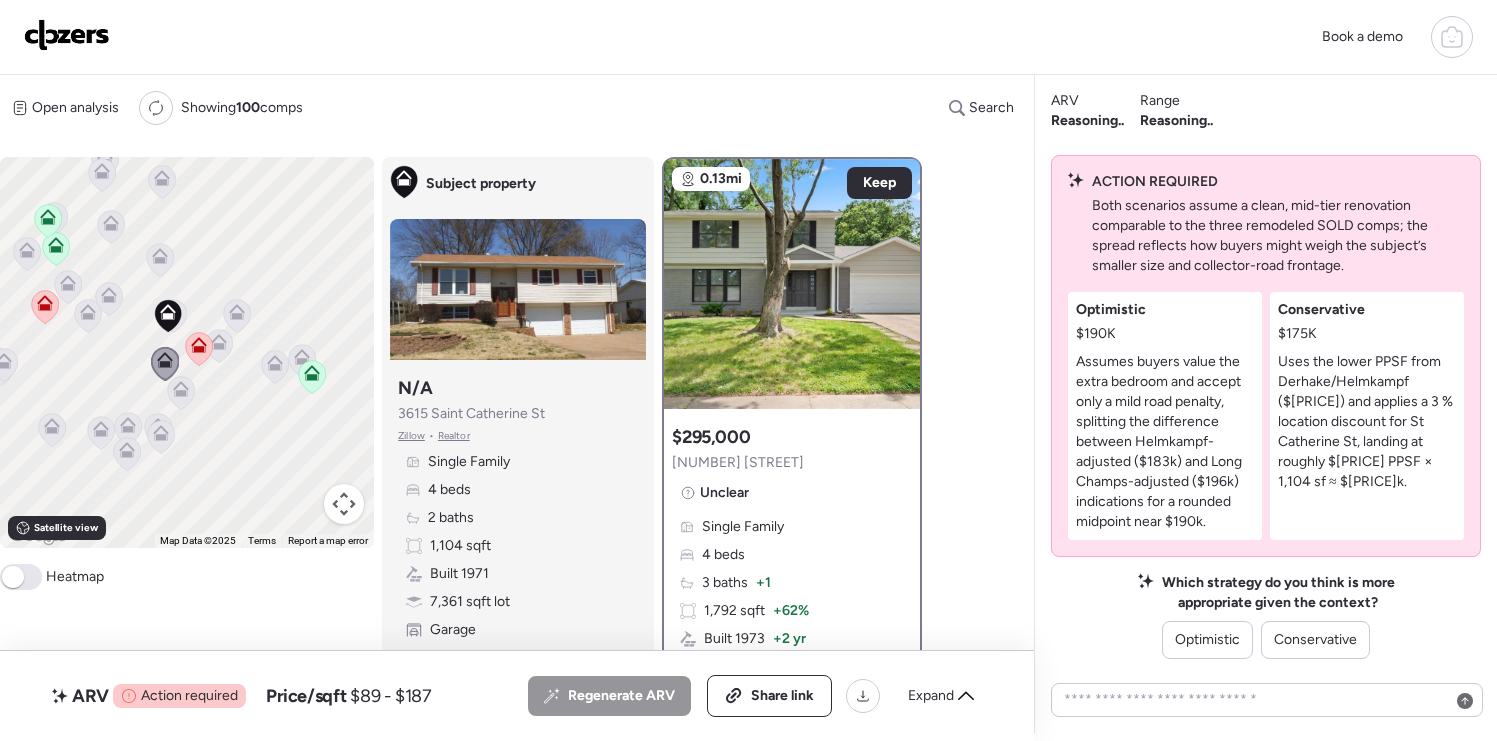 click at bounding box center [13, 577] 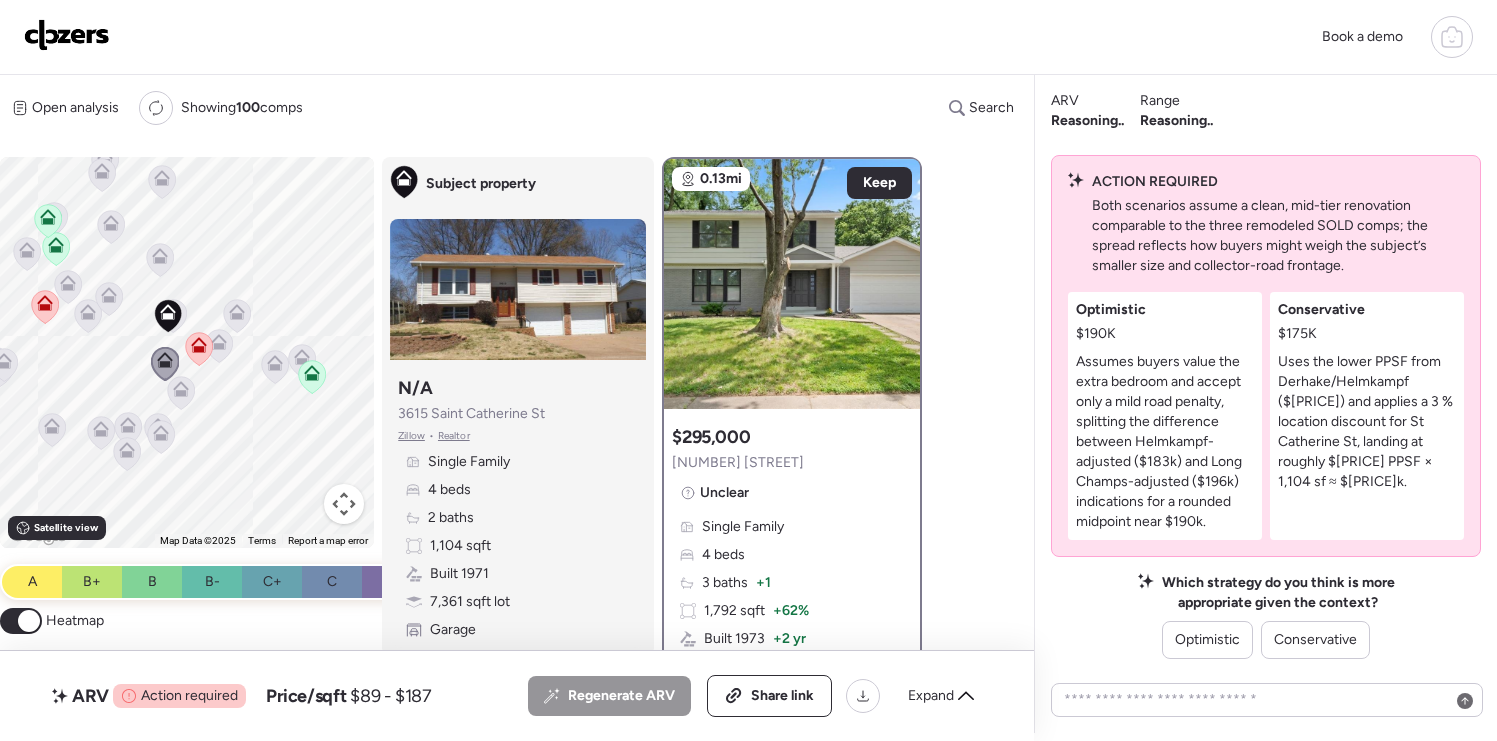 click at bounding box center (29, 621) 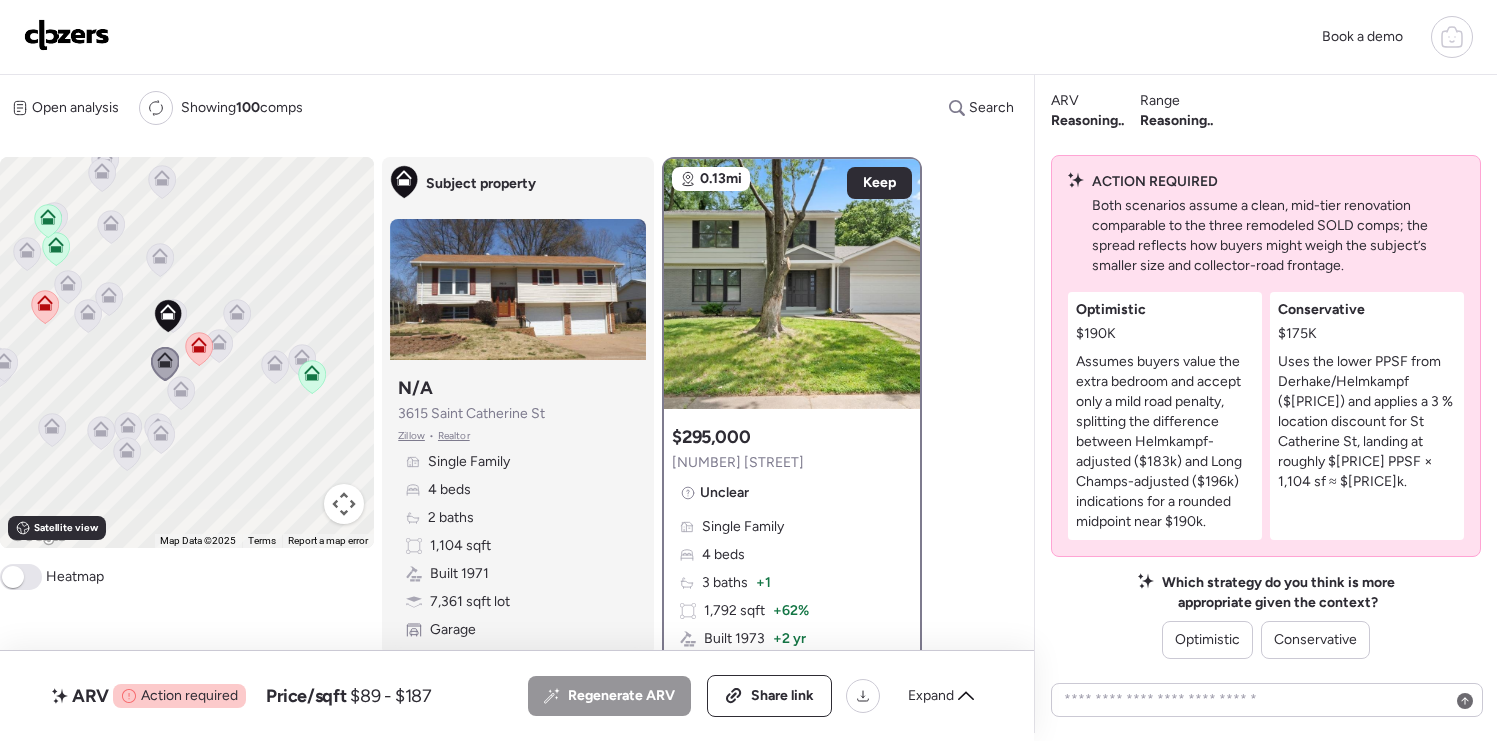 click 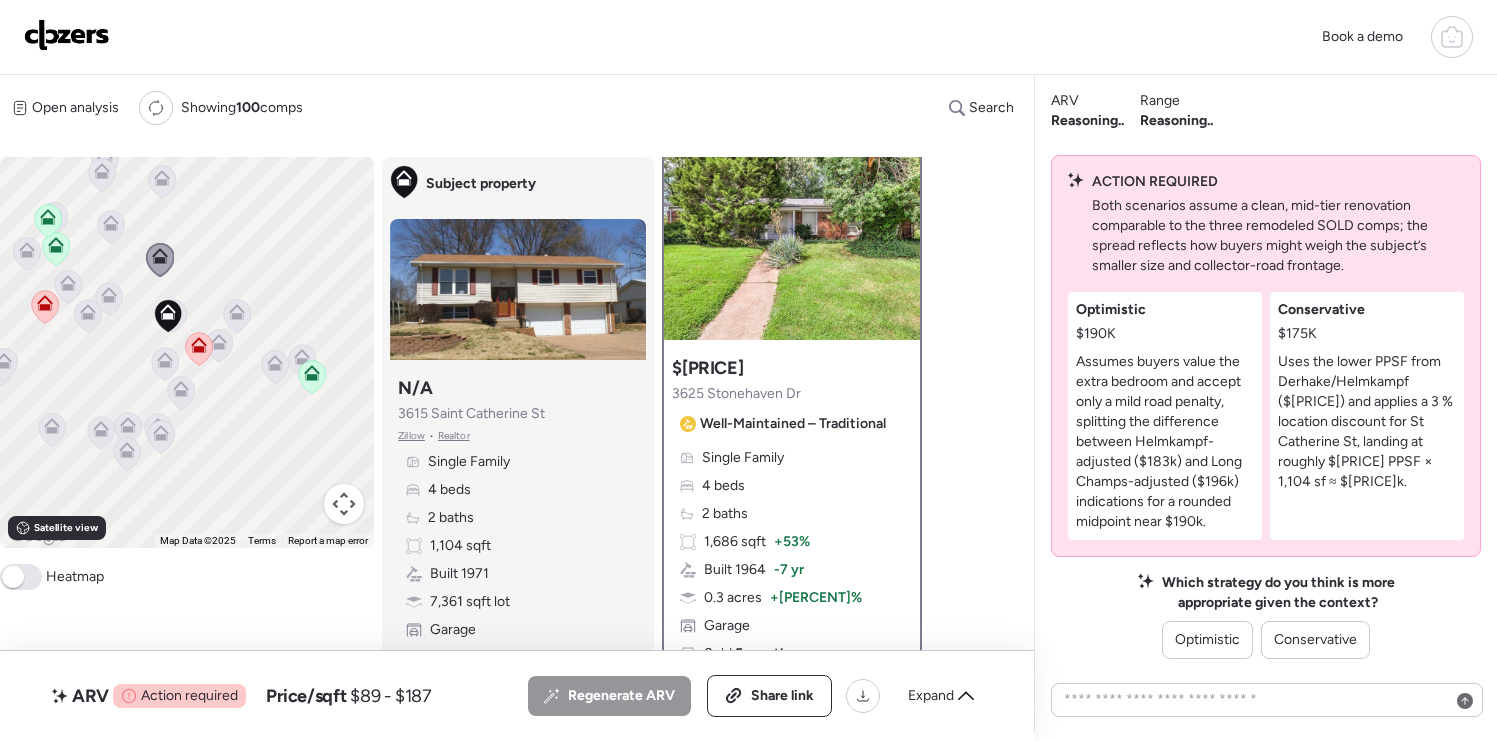 scroll, scrollTop: 0, scrollLeft: 0, axis: both 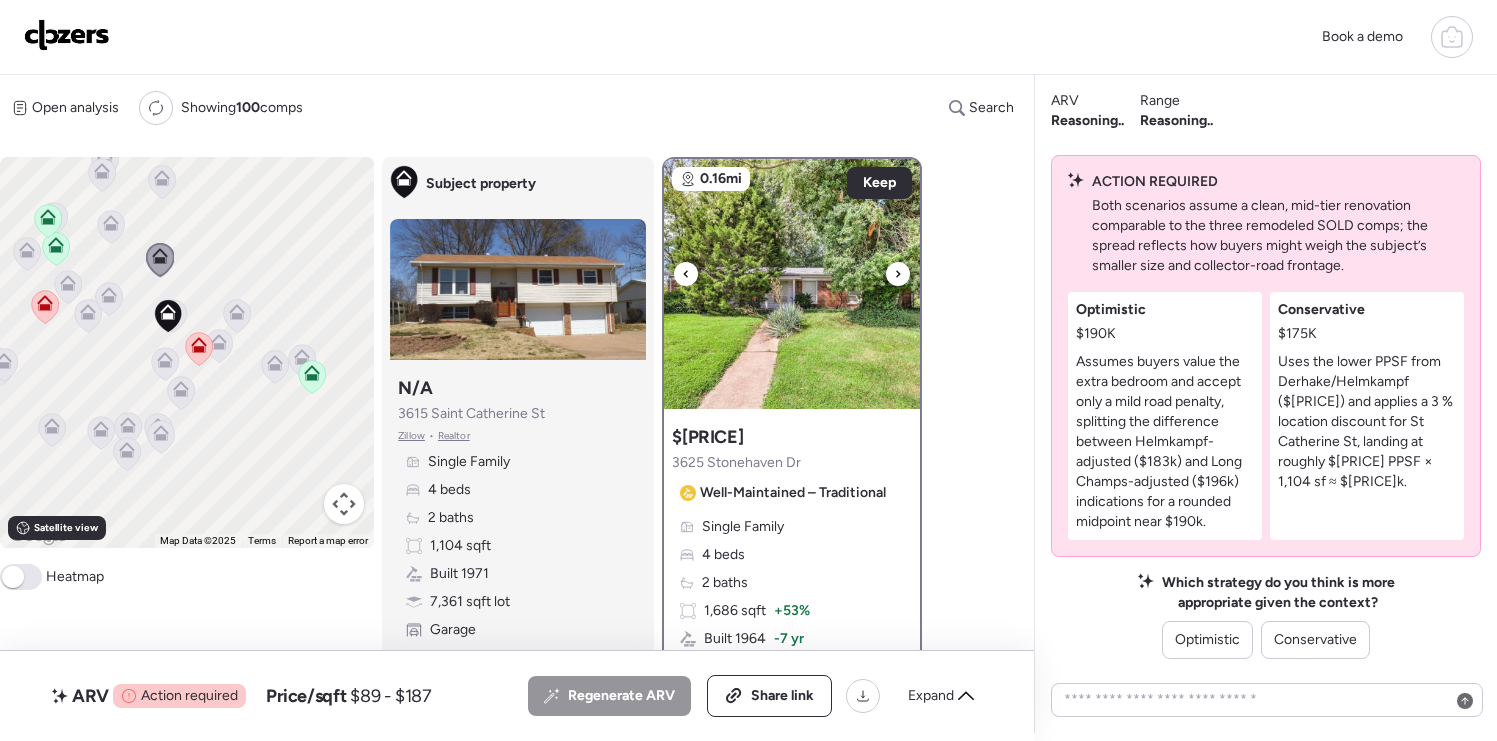 click 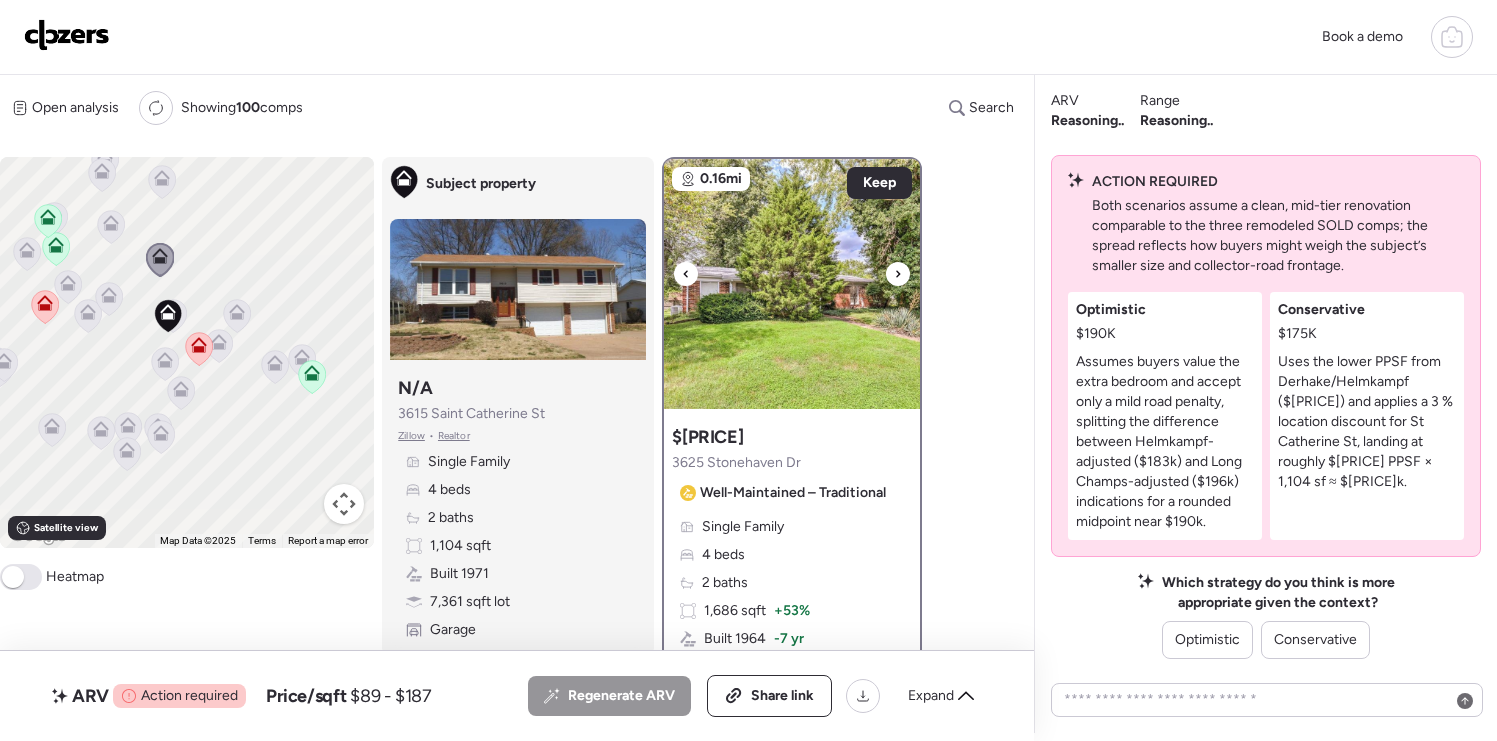 click 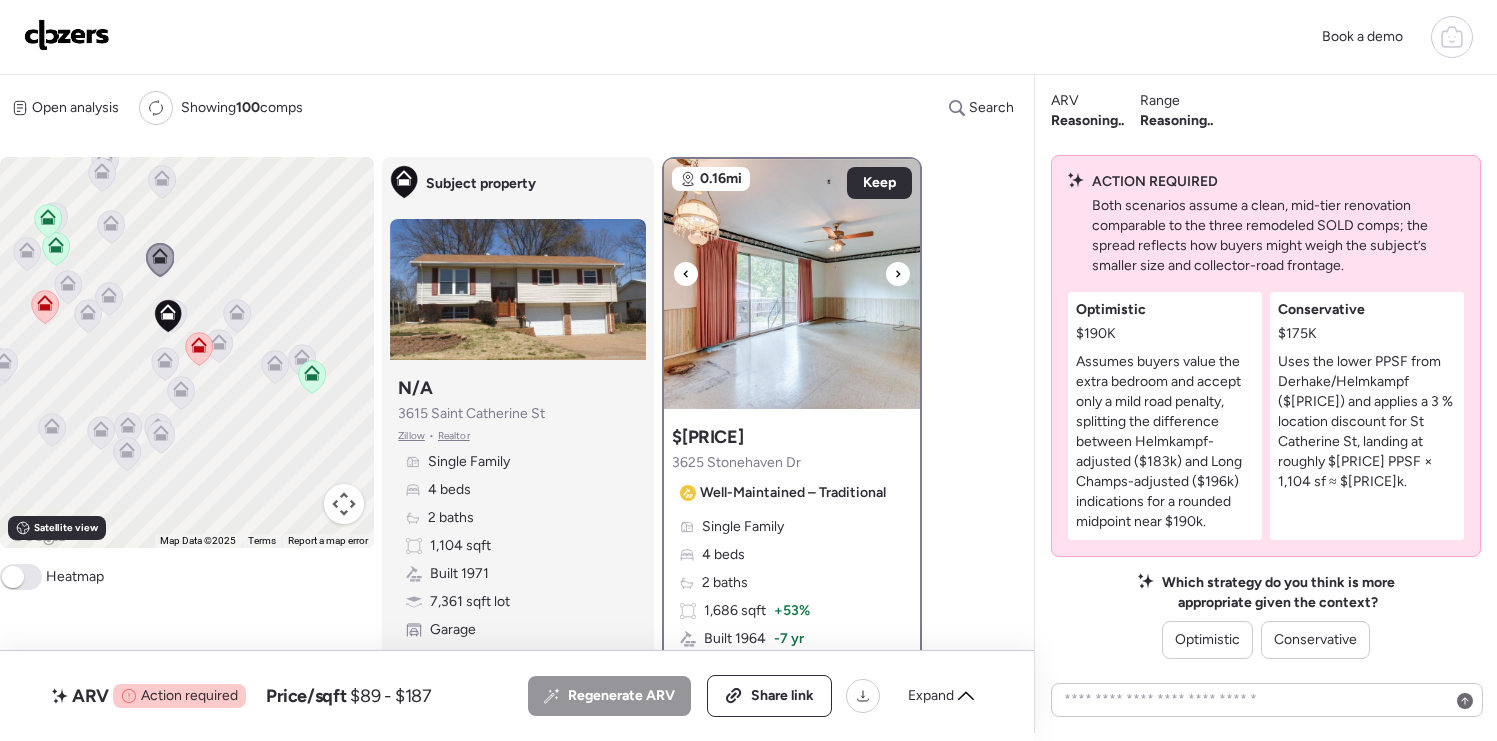 click 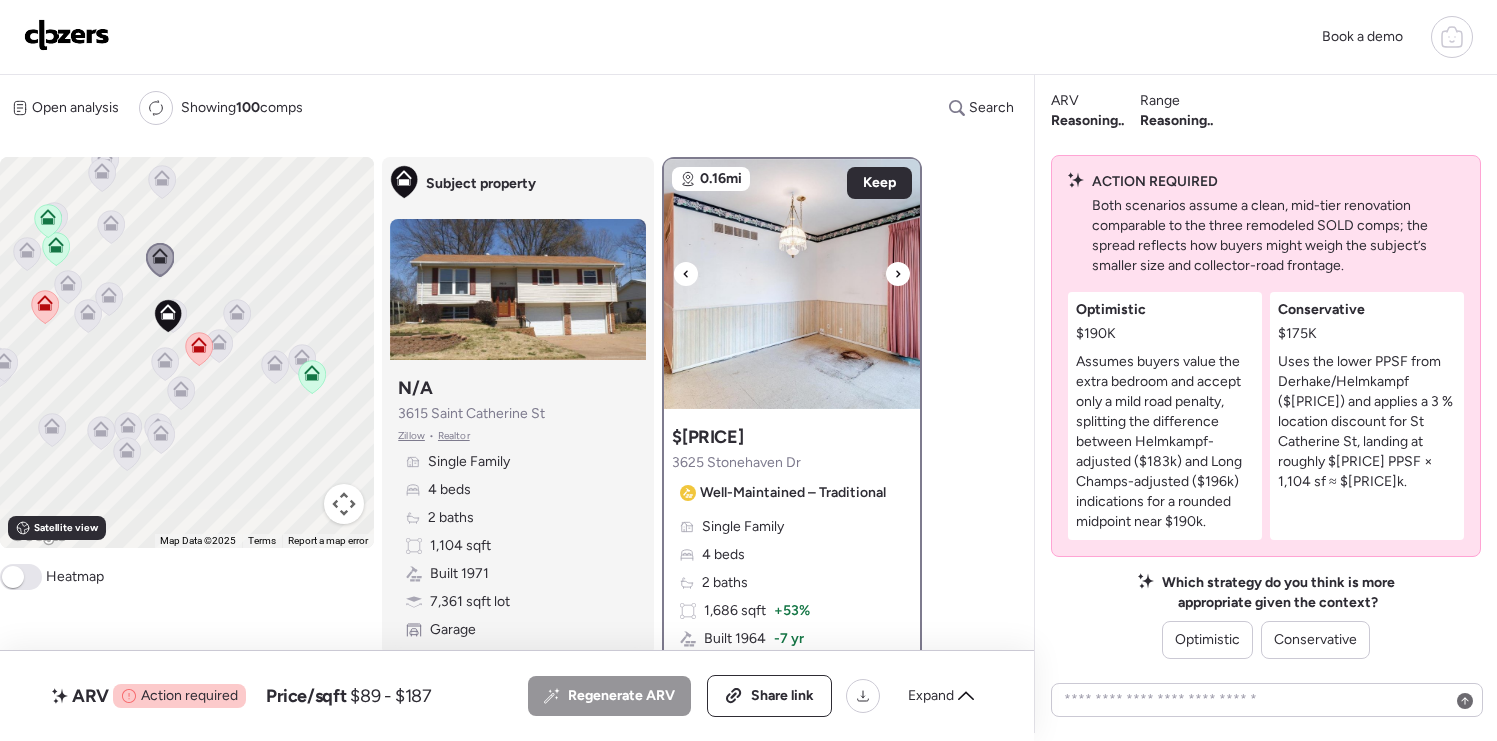 click 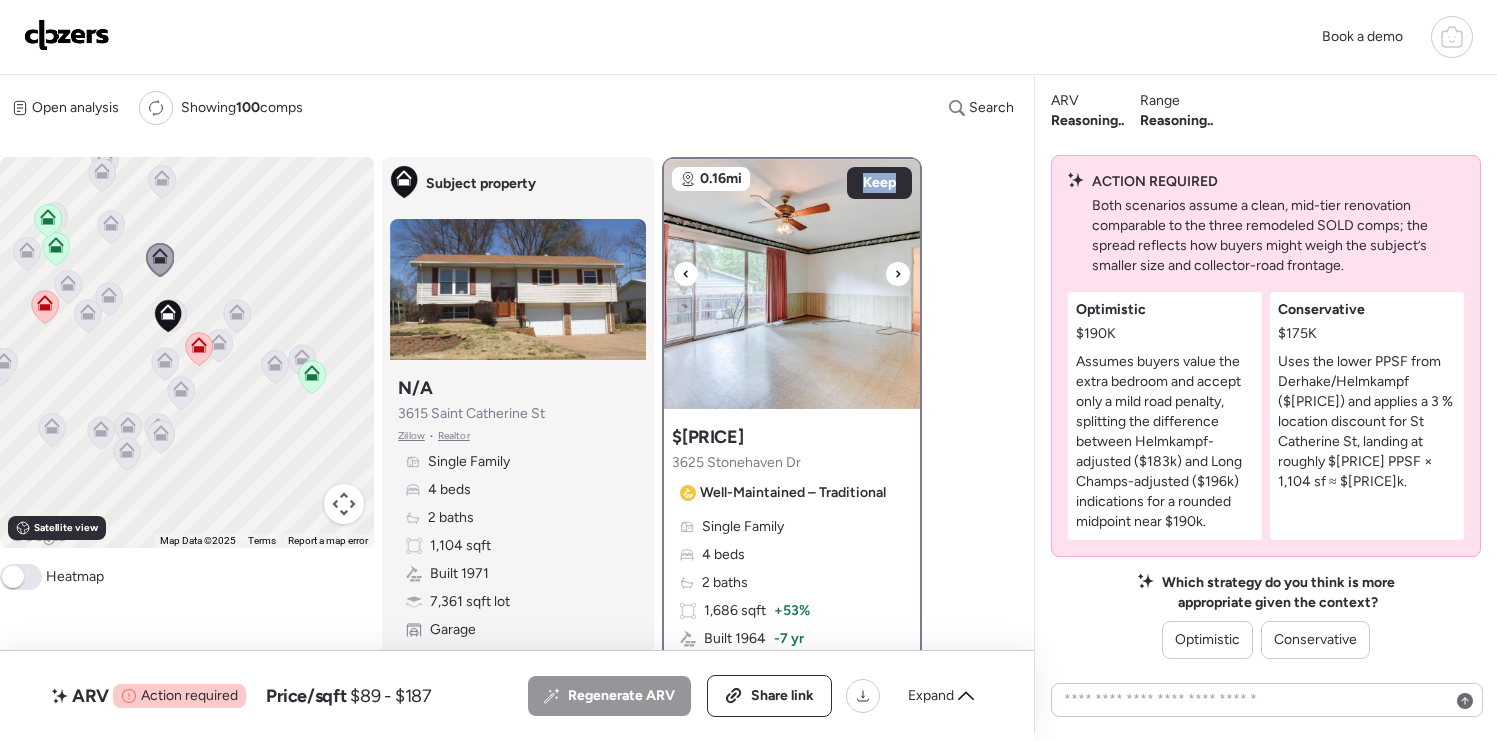 click 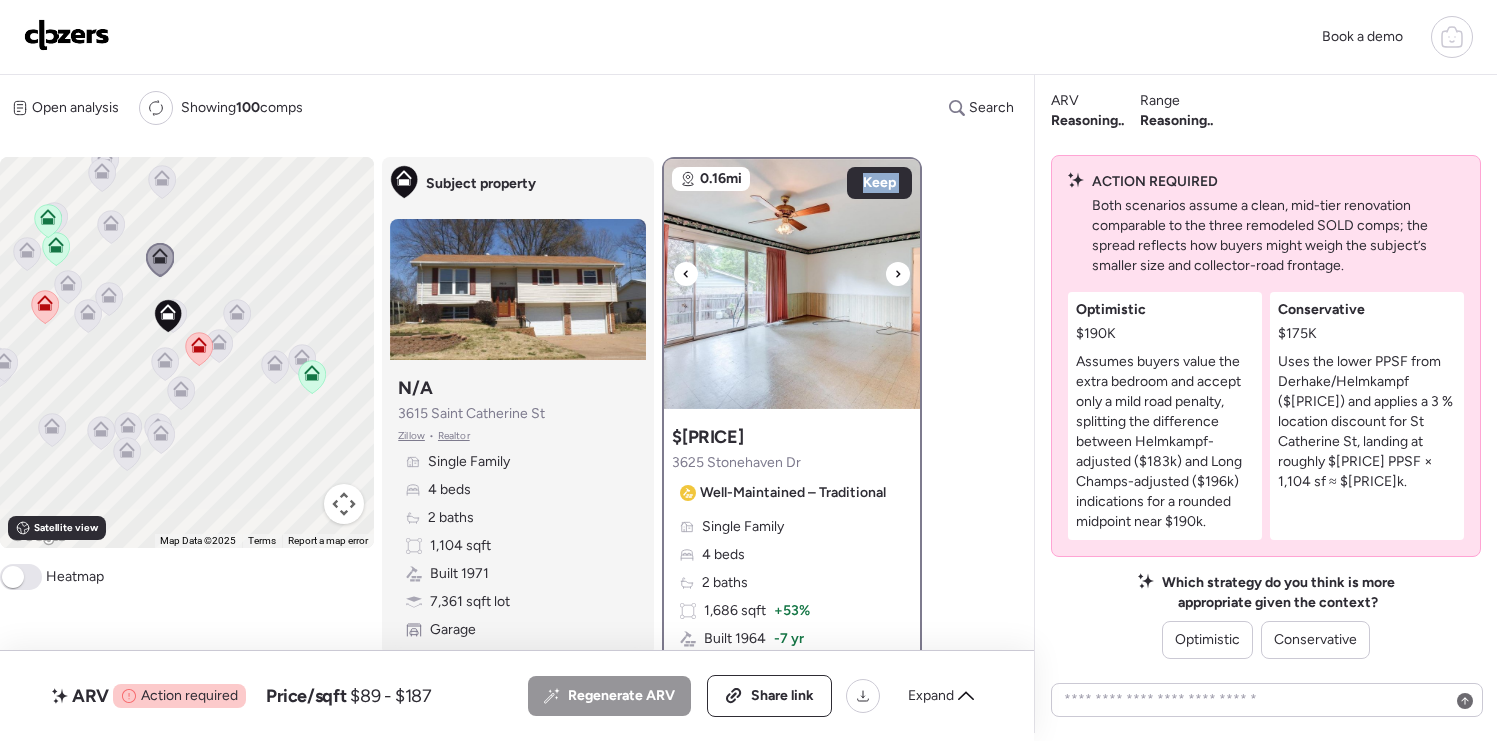click 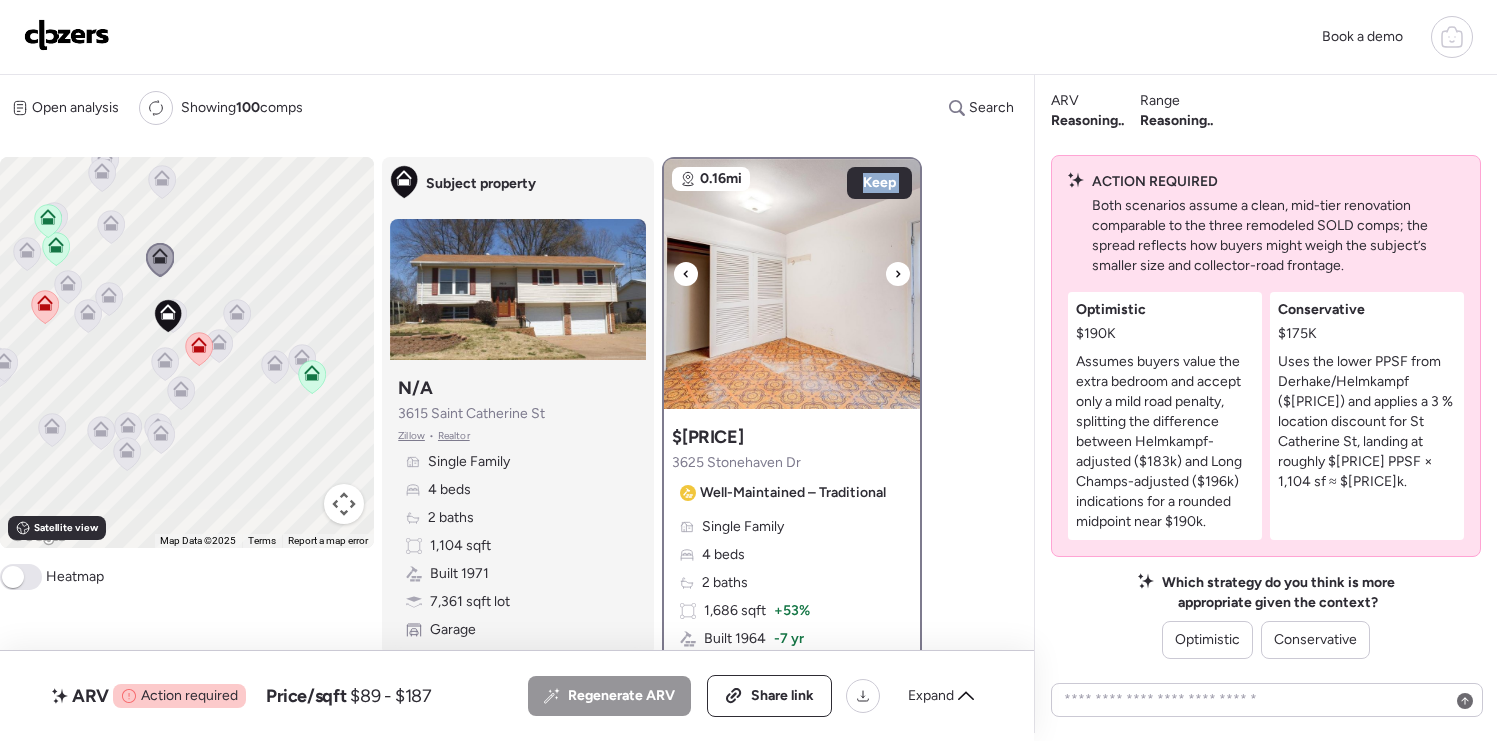 click 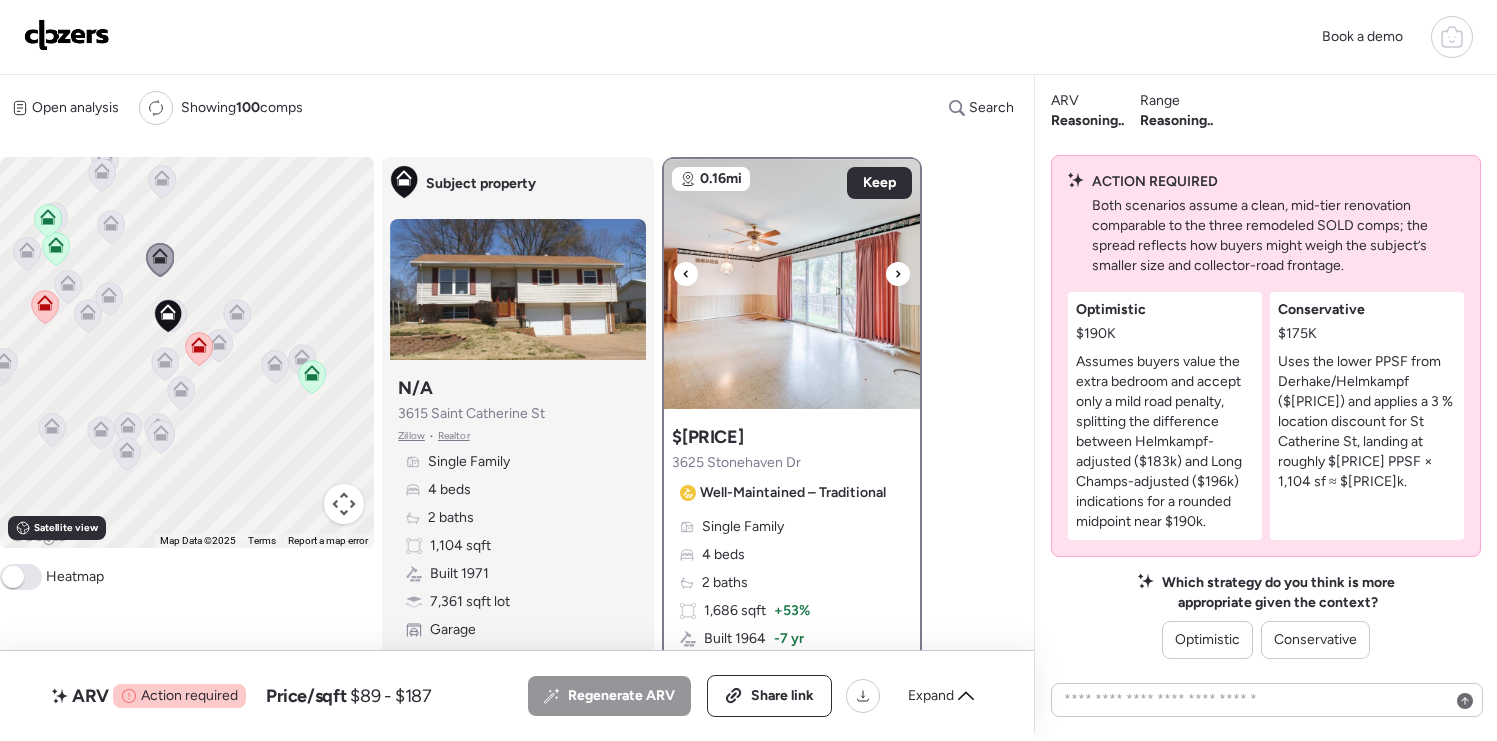 click 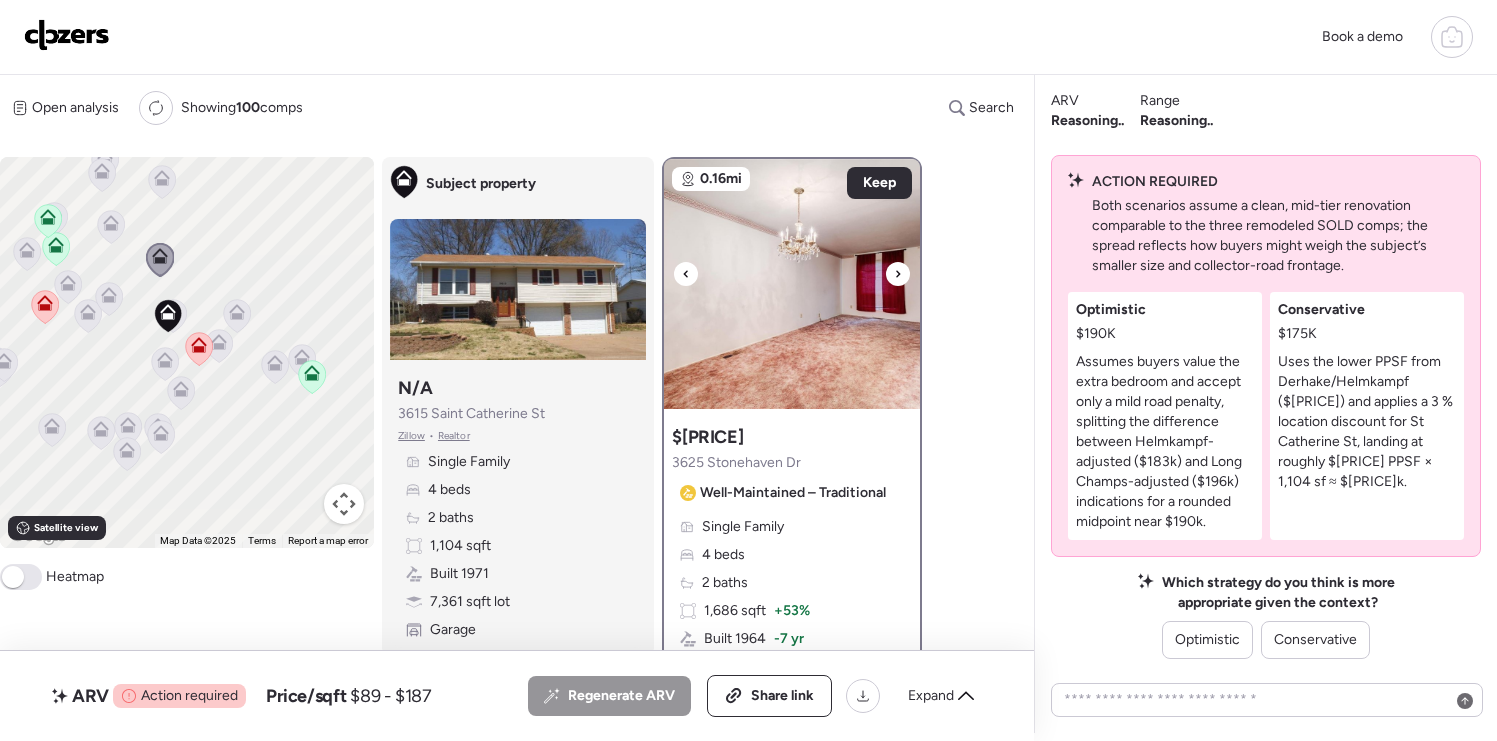 click 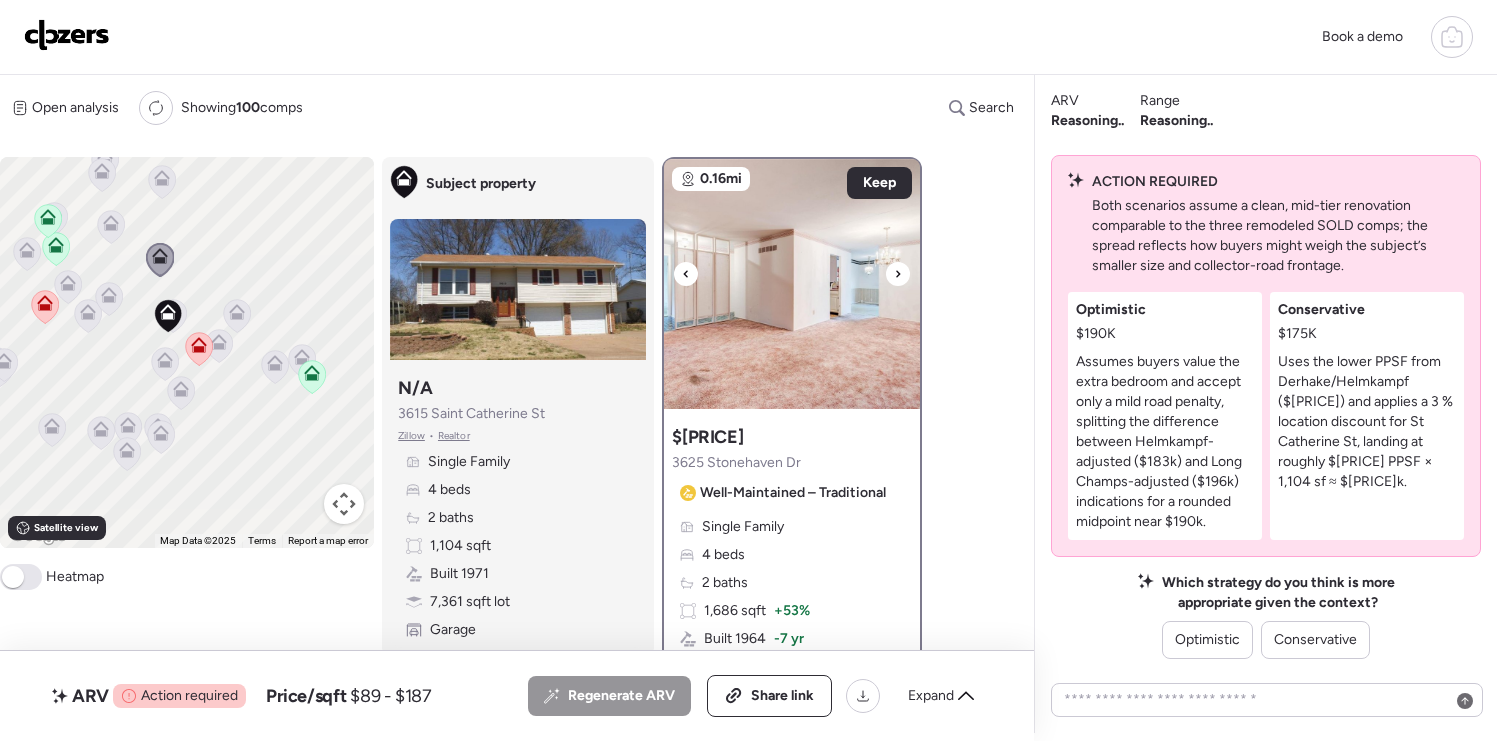 click 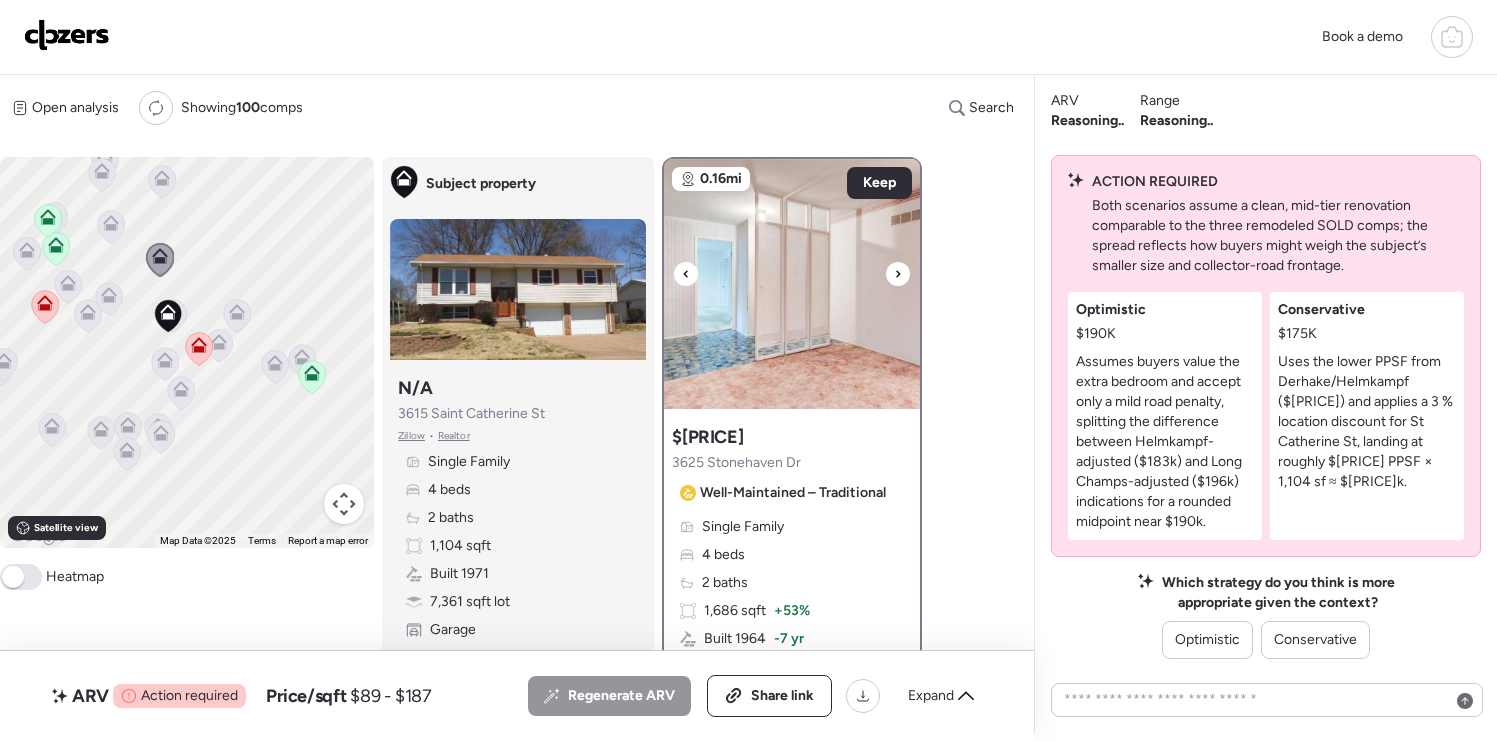 click 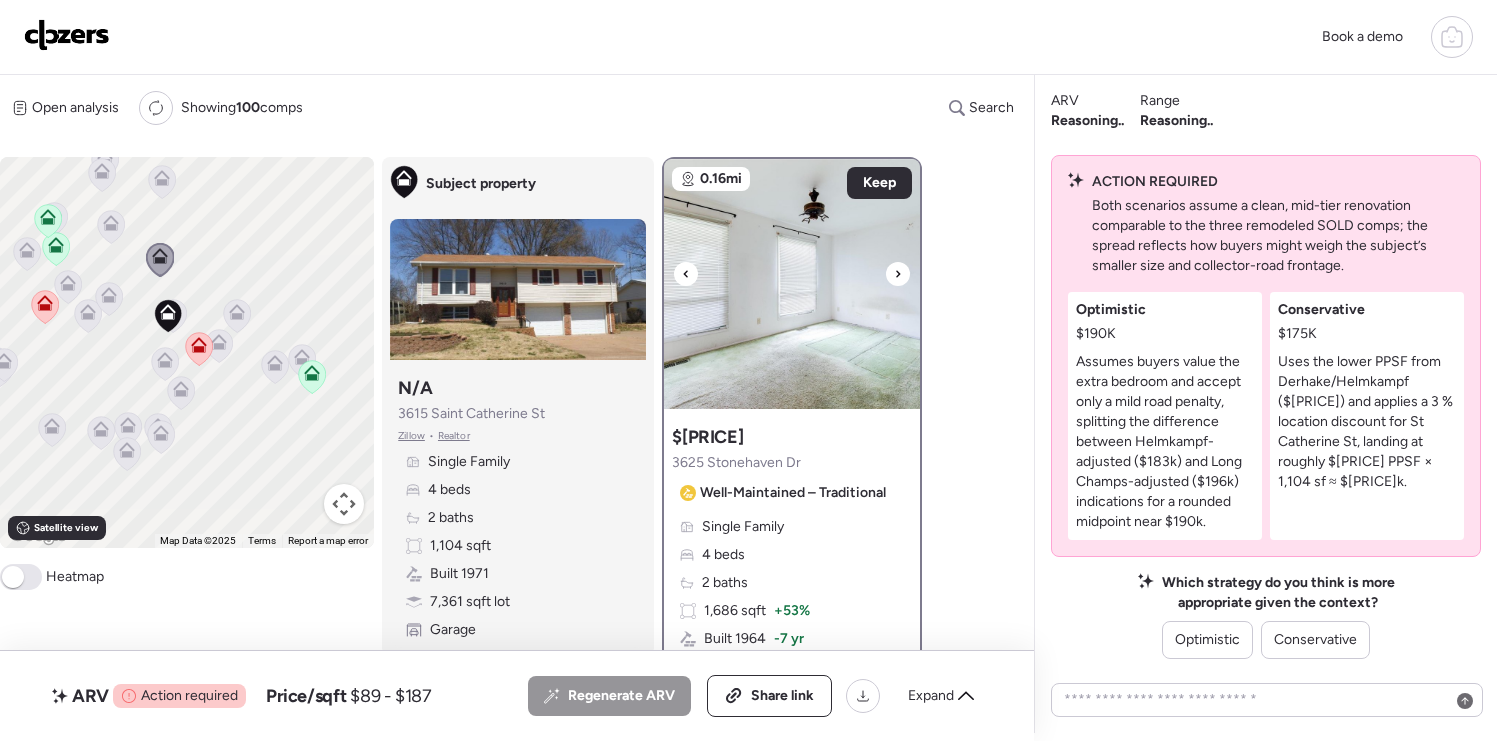 click 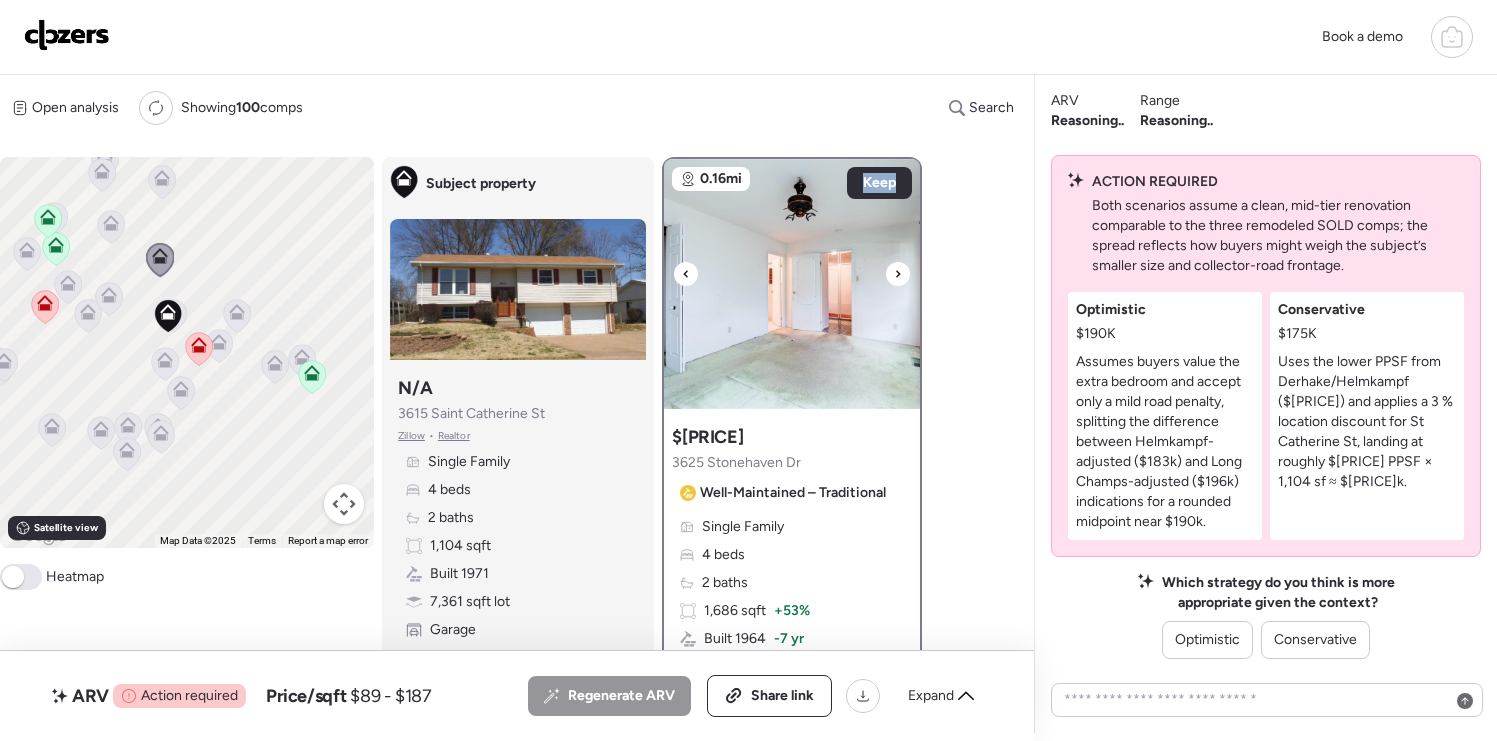 click 